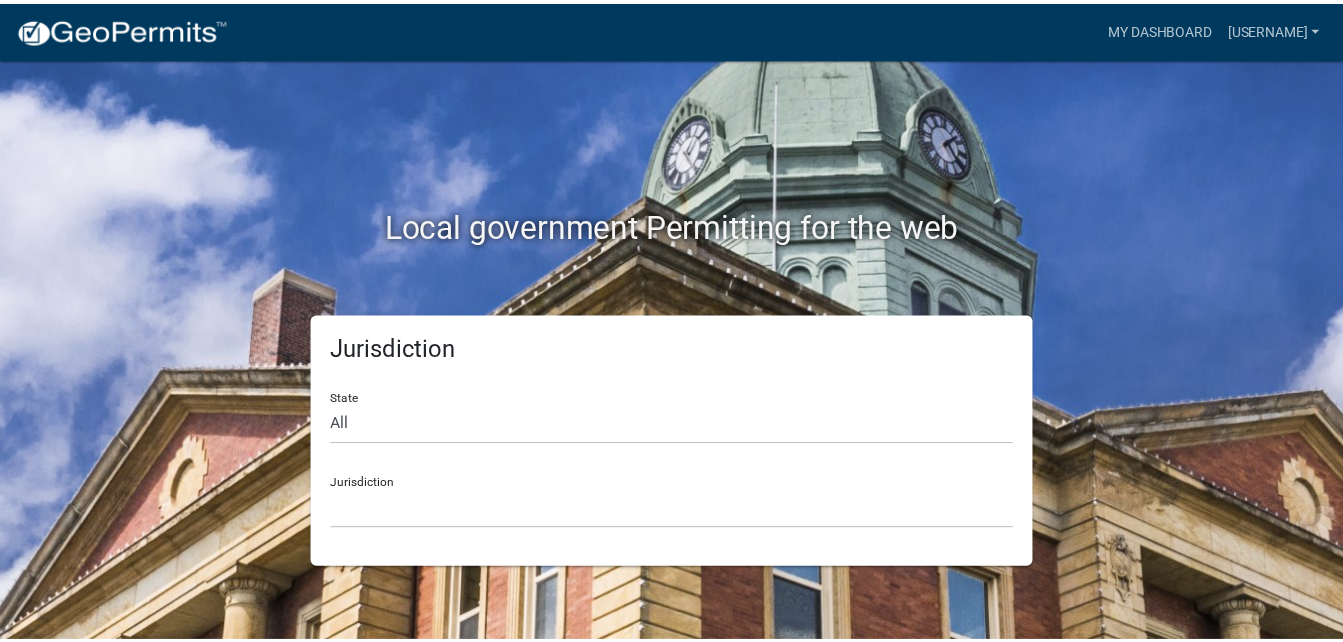 scroll, scrollTop: 0, scrollLeft: 0, axis: both 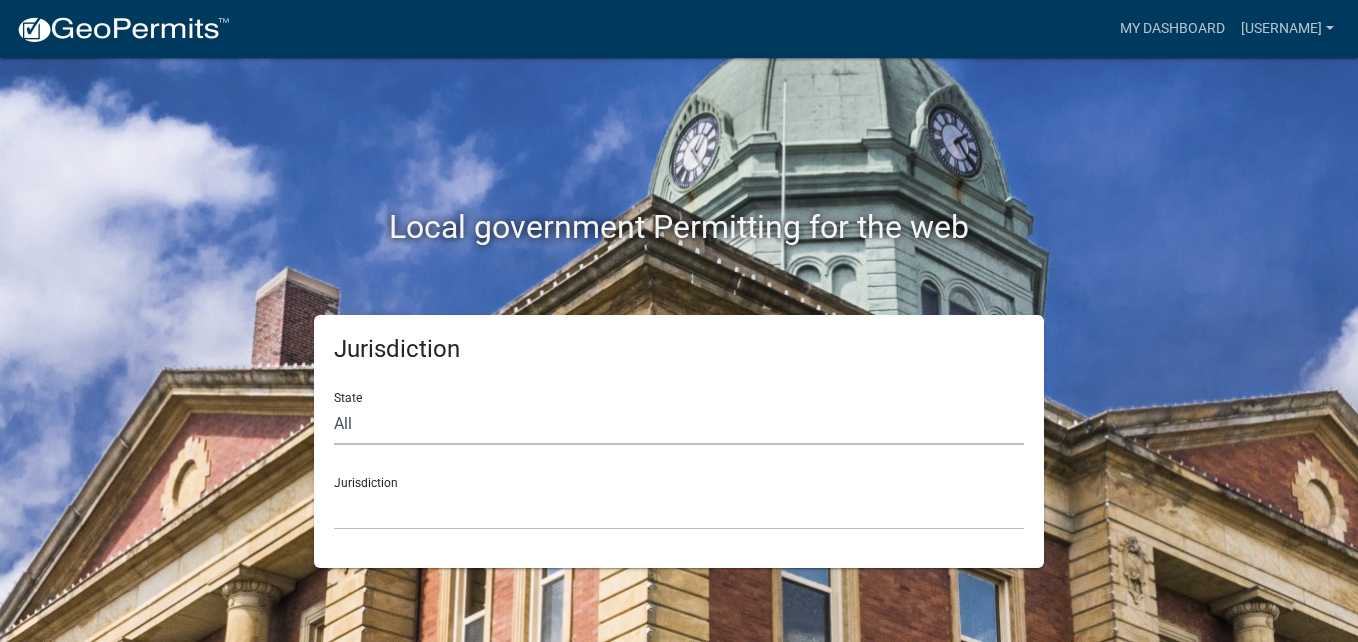 click on "All  Colorado   Georgia   Indiana   Iowa   Kansas   Minnesota   Ohio   South Carolina   Wisconsin" 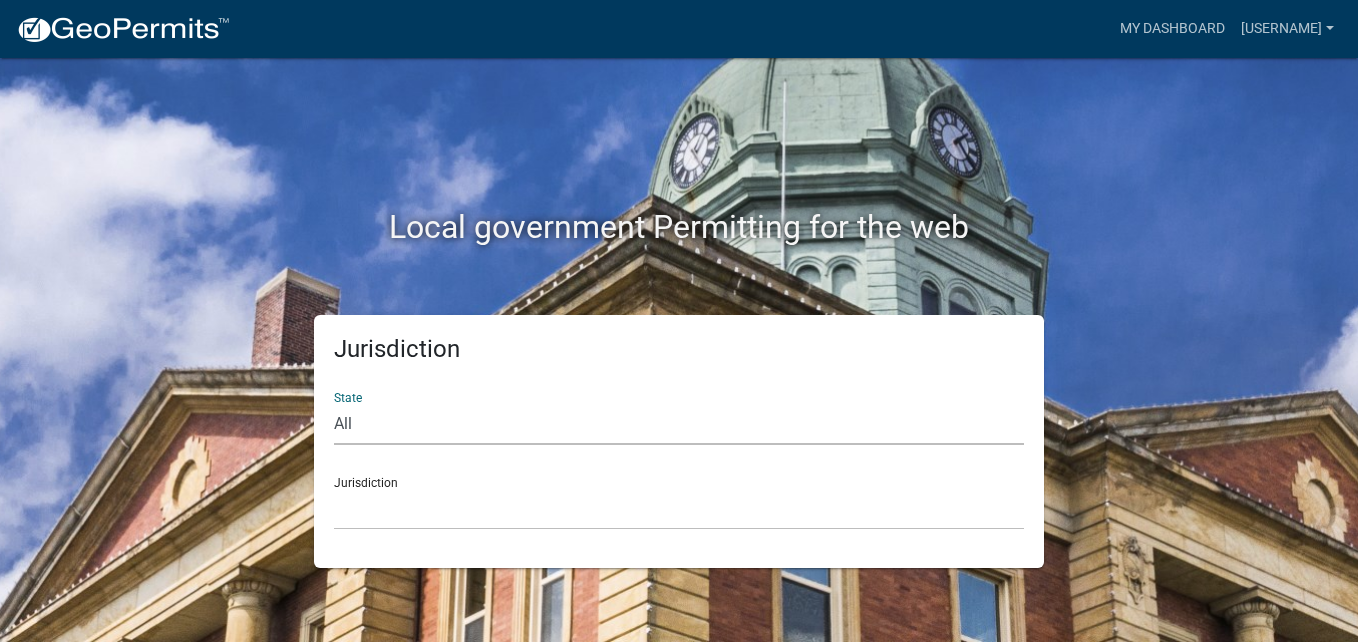 select on "Georgia" 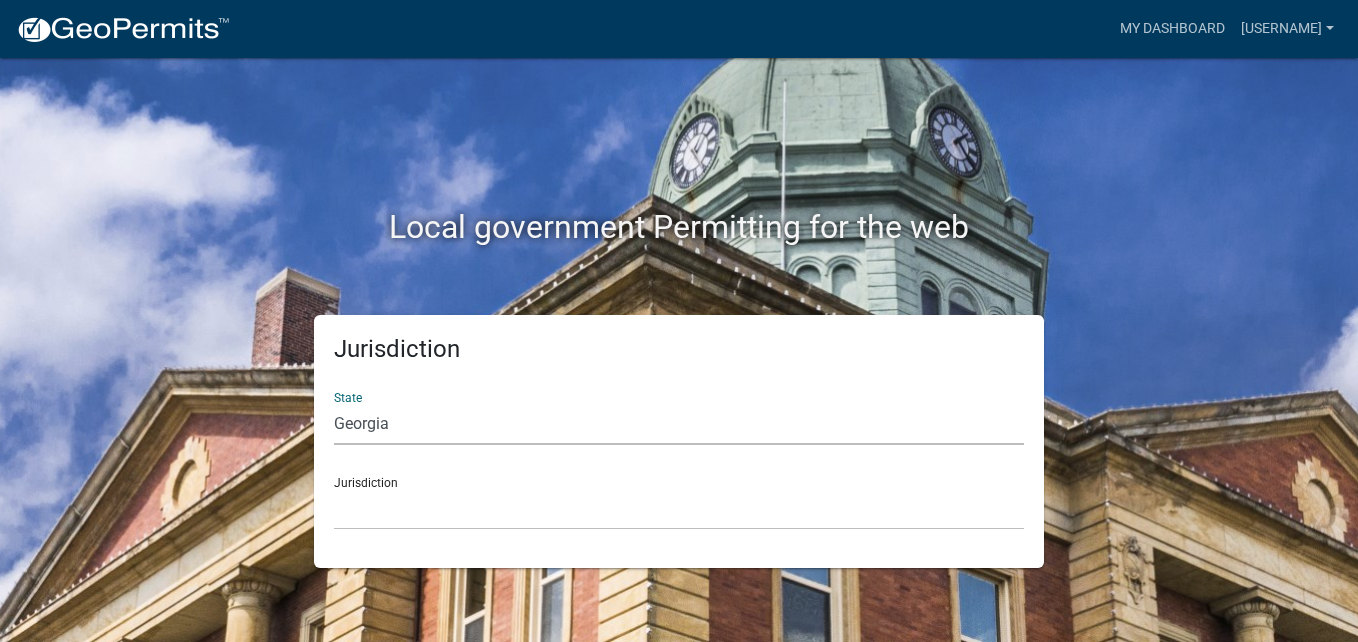 click on "All  Colorado   Georgia   Indiana   Iowa   Kansas   Minnesota   Ohio   South Carolina   Wisconsin" 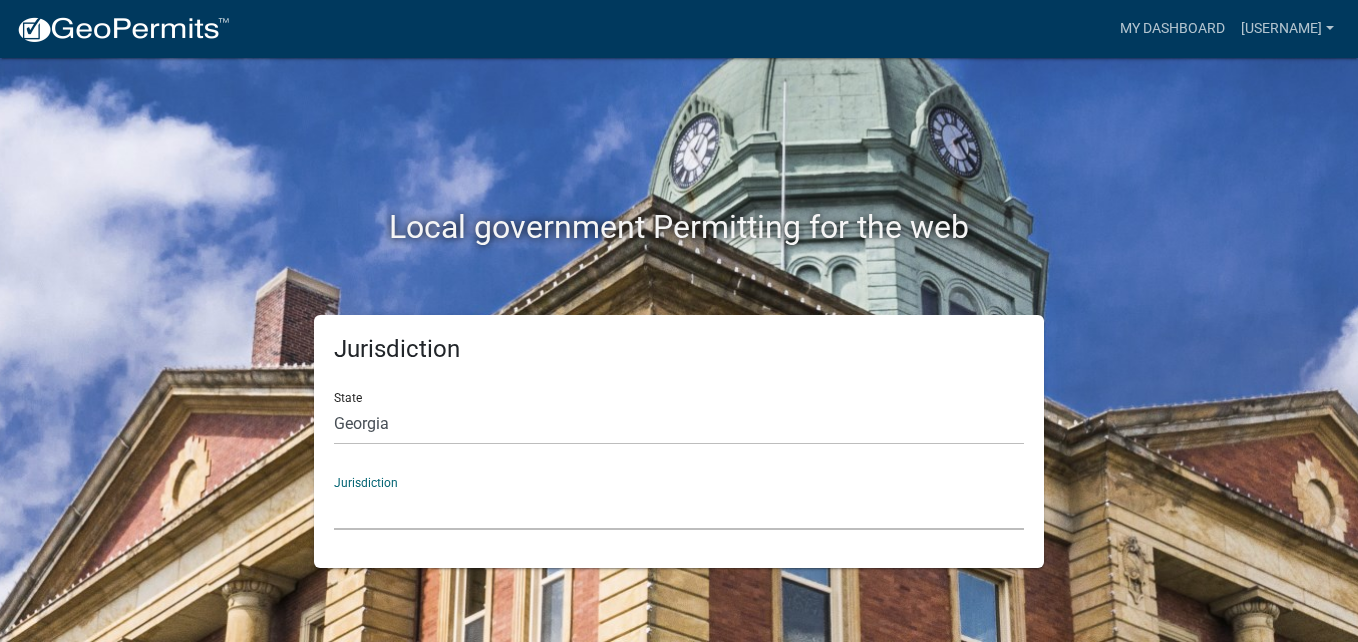 click on "City of Bainbridge, [STATE] Cook County, [STATE] Crawford County, [STATE] Gilmer County, [STATE] Haralson County, [STATE] Jasper County, [STATE] Madison County, [STATE] Putnam County, [STATE] Talbot County, [STATE] Troup County, [STATE]" 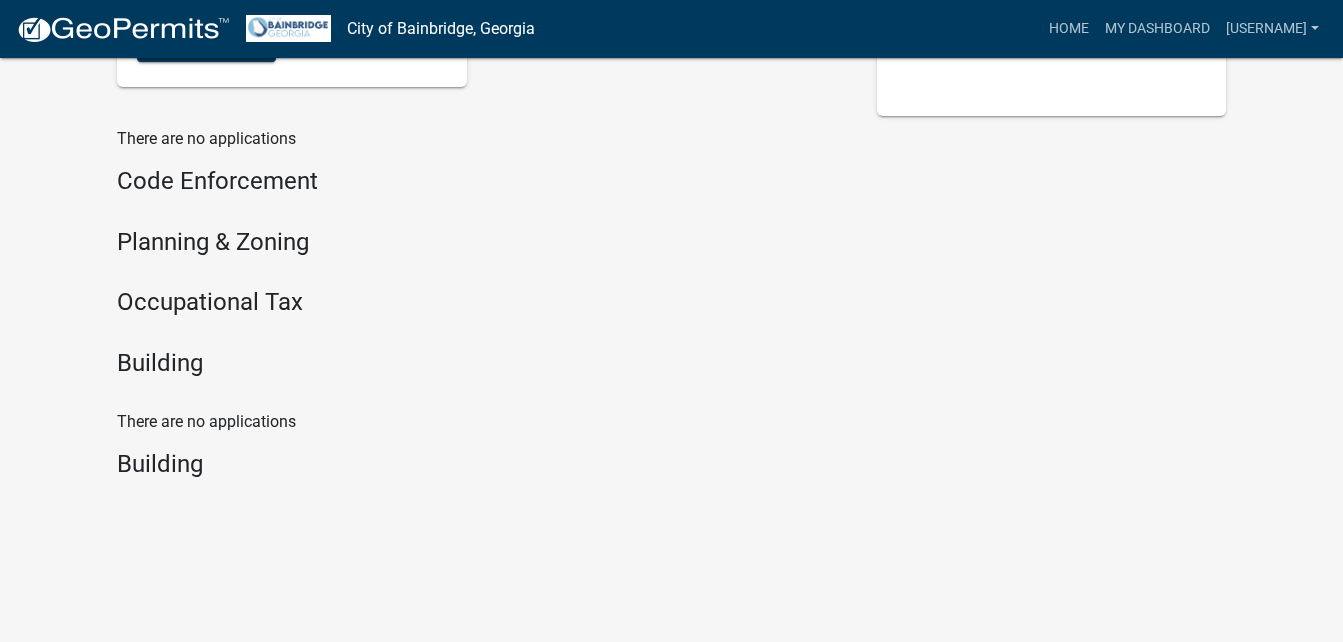 scroll, scrollTop: 0, scrollLeft: 0, axis: both 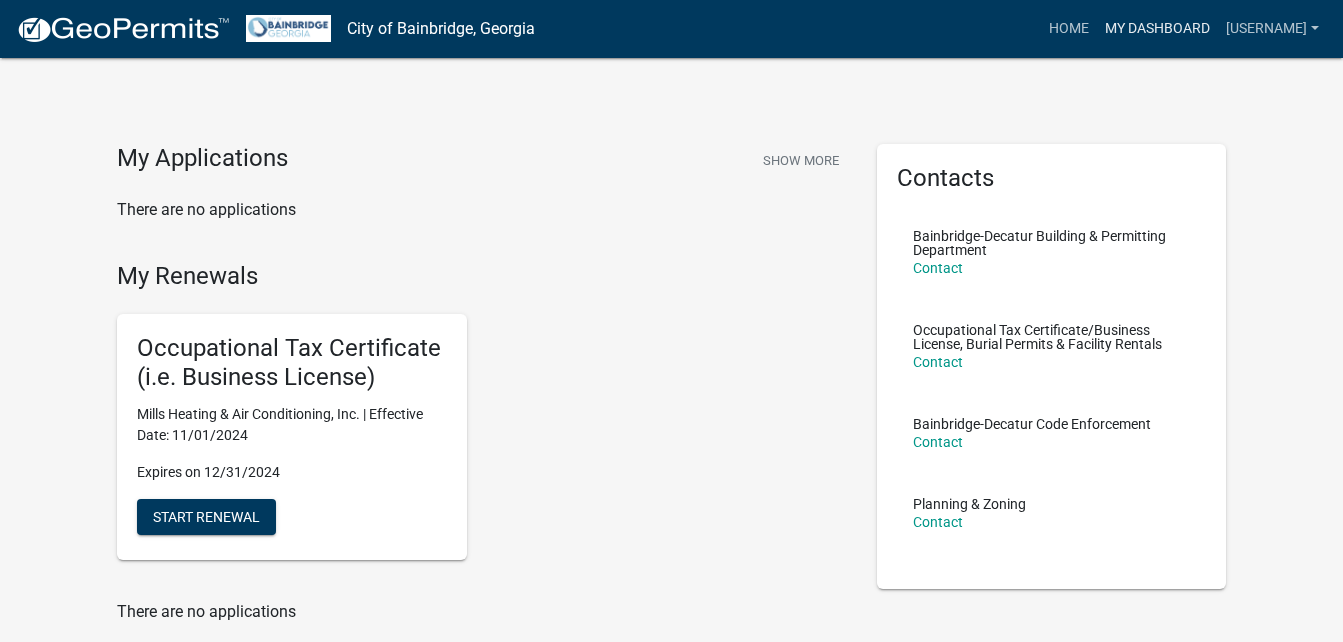 click on "My Dashboard" at bounding box center (1157, 29) 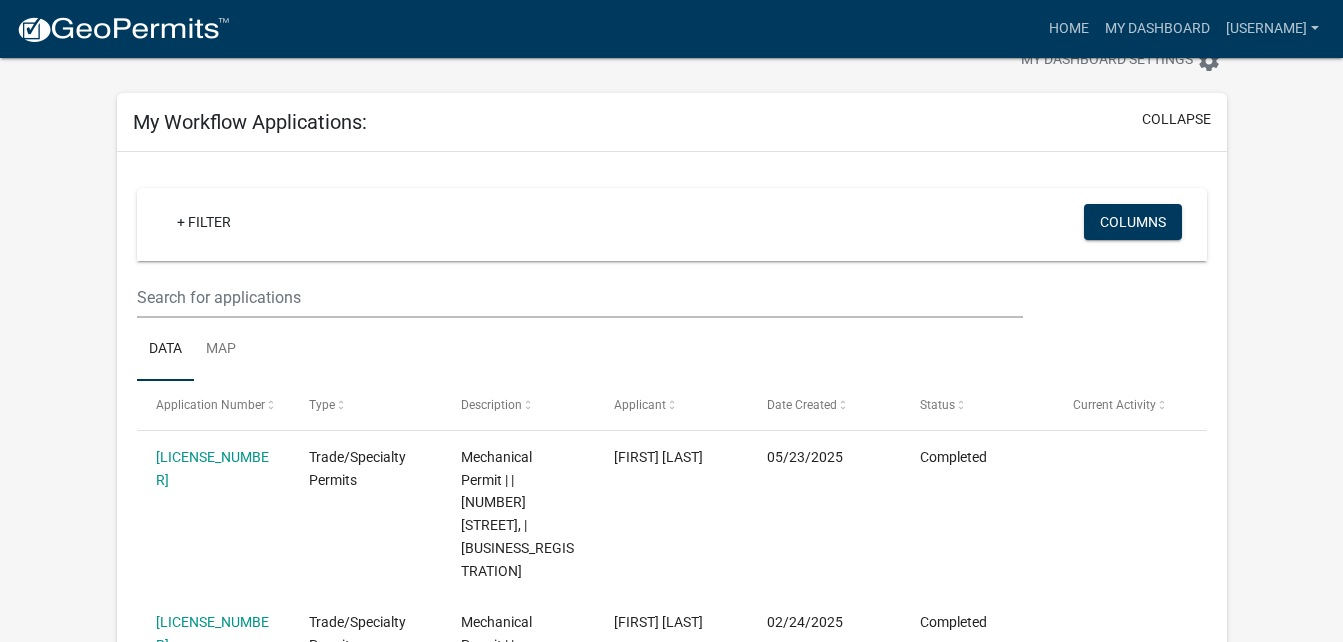 scroll, scrollTop: 0, scrollLeft: 0, axis: both 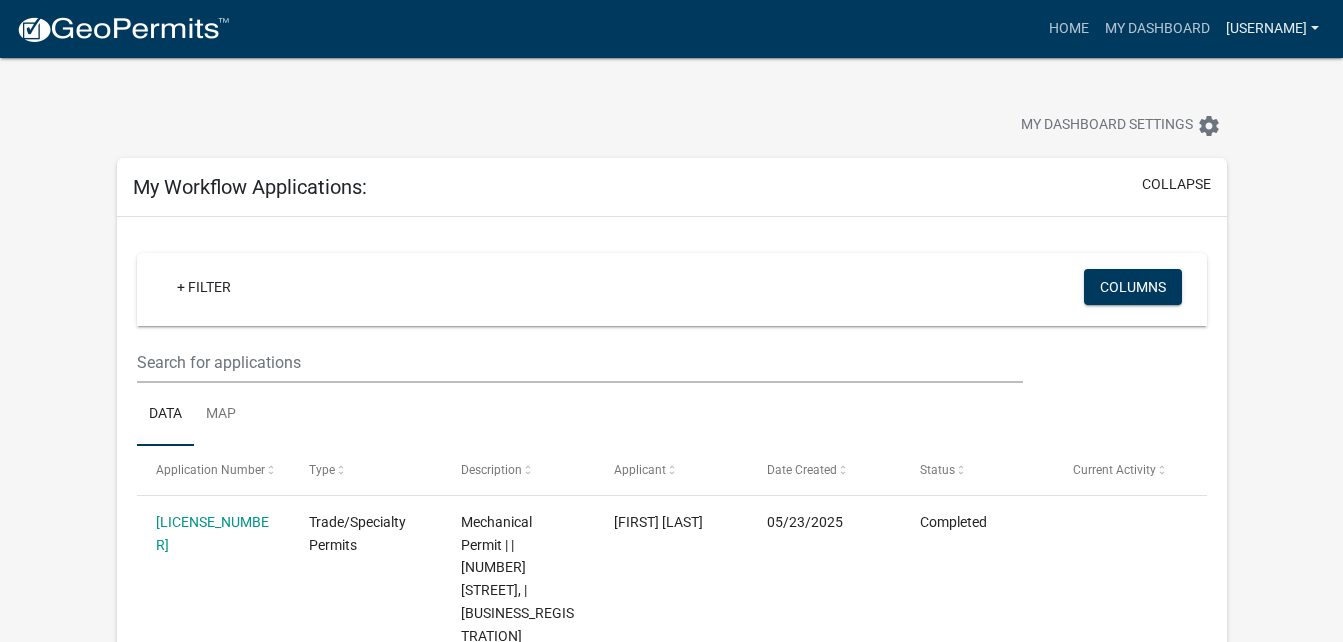 click on "[USERNAME]" at bounding box center [1272, 29] 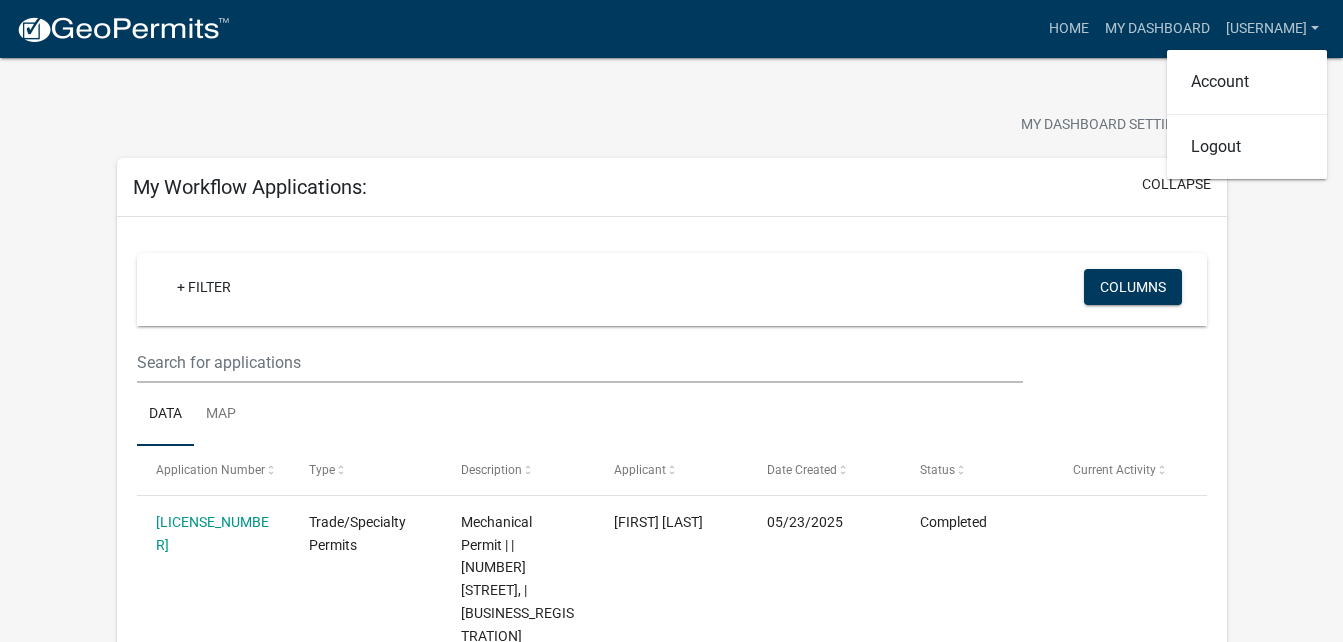 click on "My Dashboard Settings  settings" 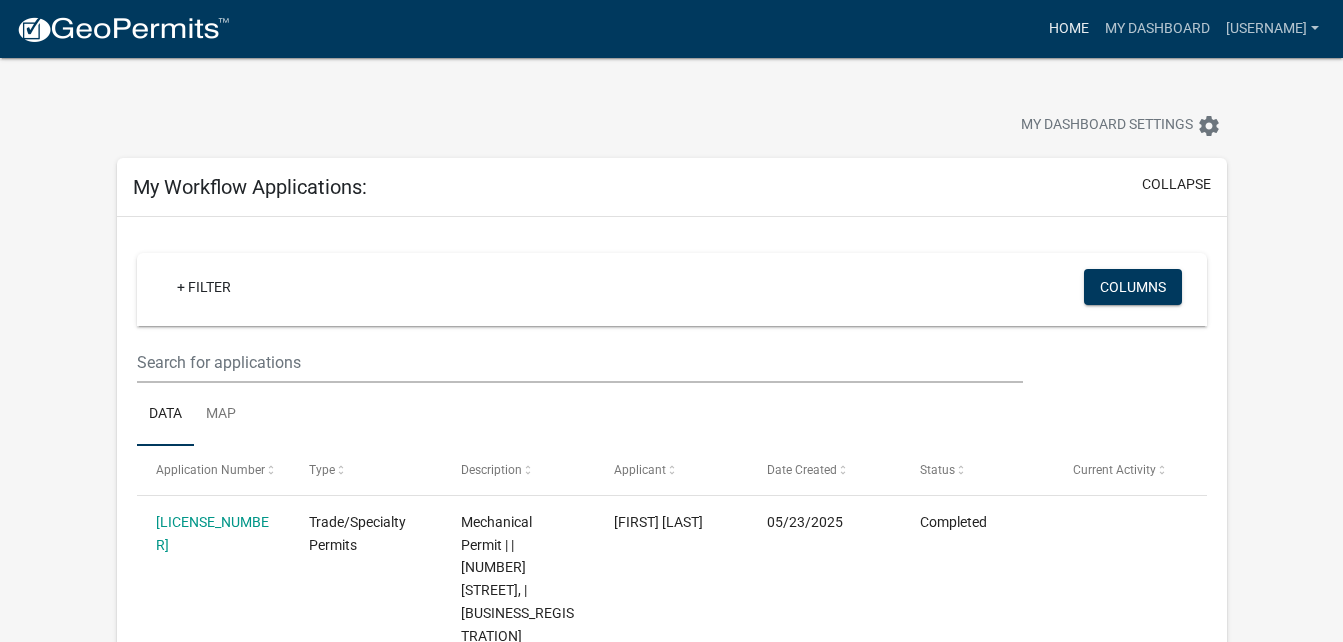 click on "Home" at bounding box center (1069, 29) 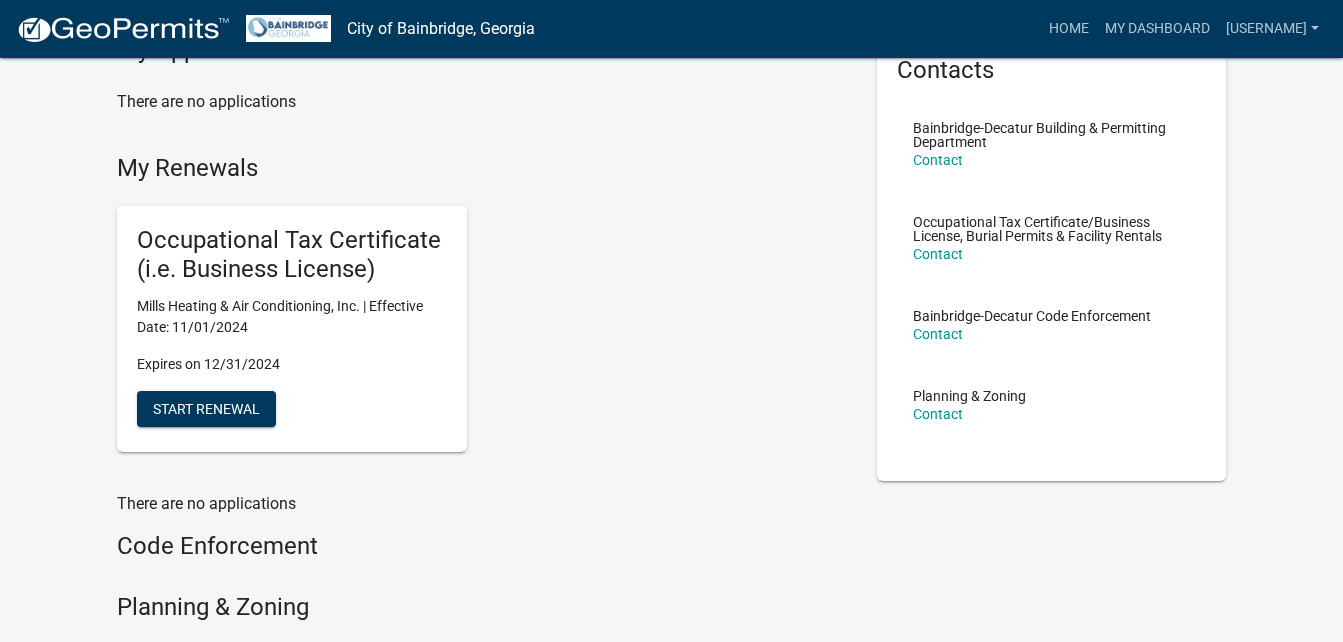 scroll, scrollTop: 74, scrollLeft: 0, axis: vertical 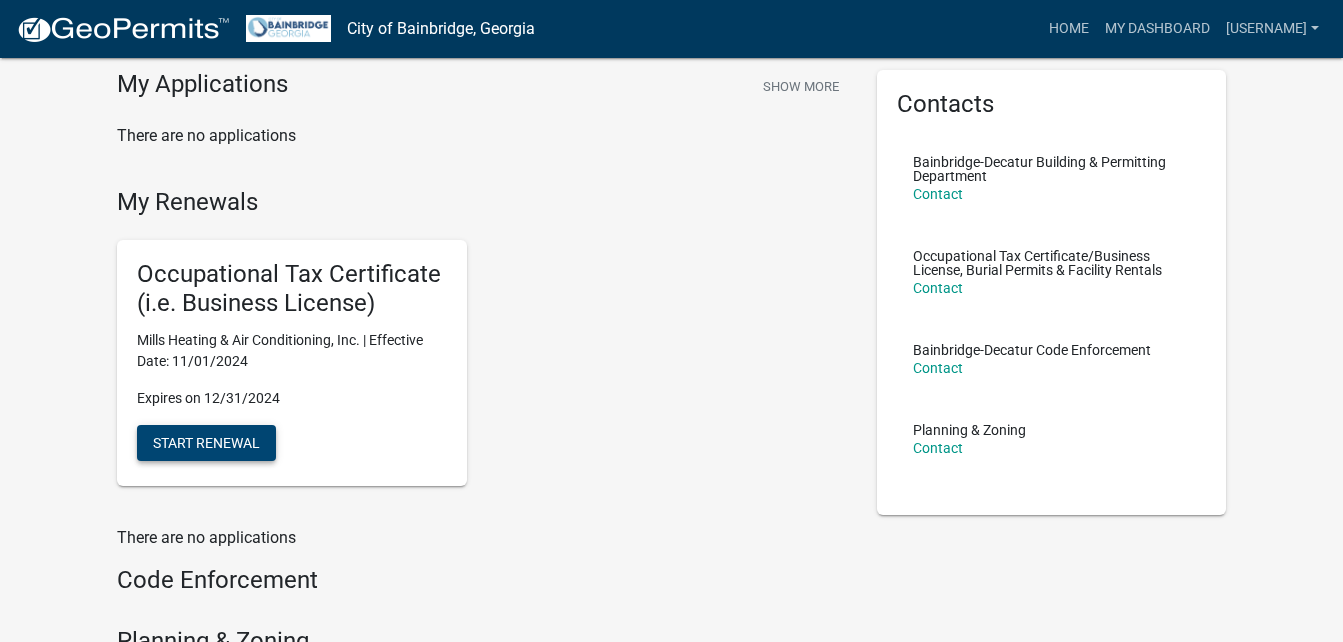 click on "Start Renewal" 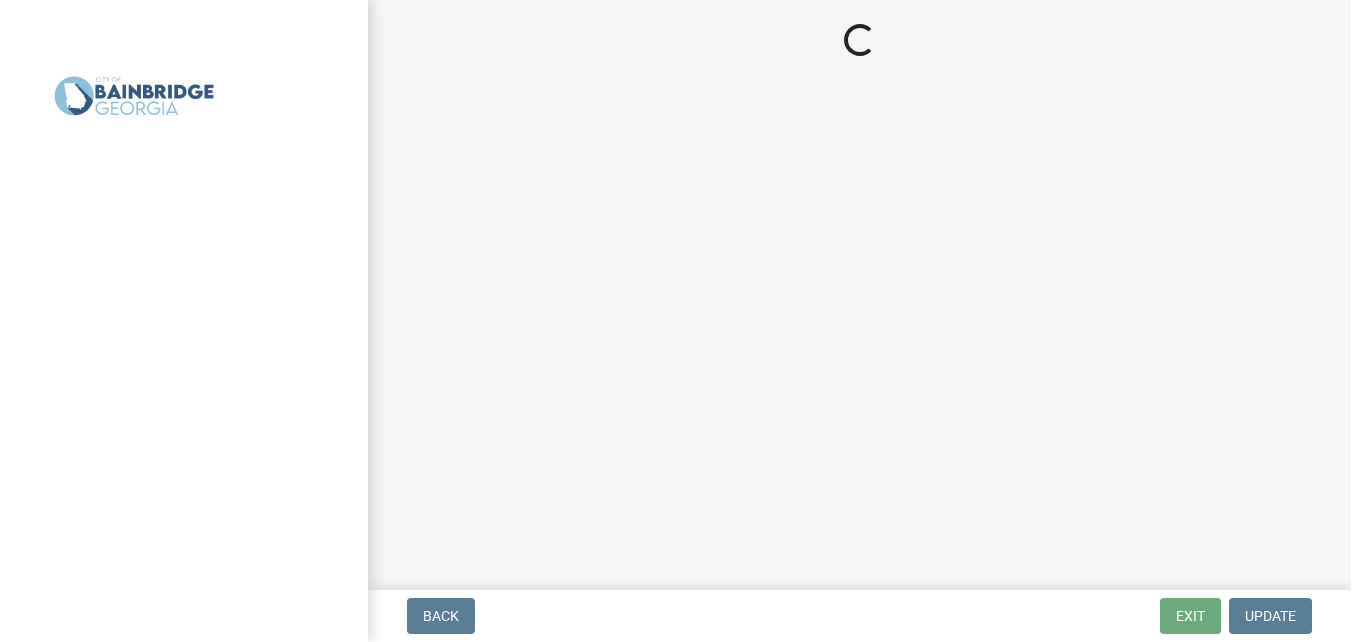 scroll, scrollTop: 0, scrollLeft: 0, axis: both 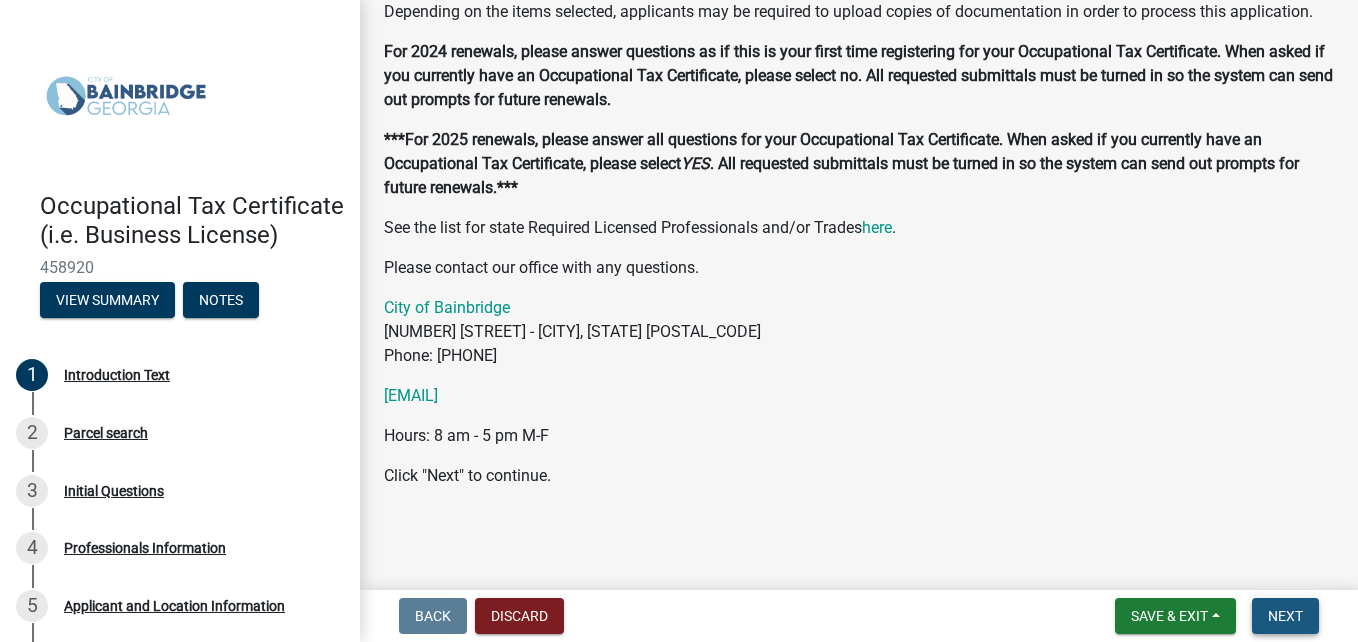 click on "Next" at bounding box center (1285, 616) 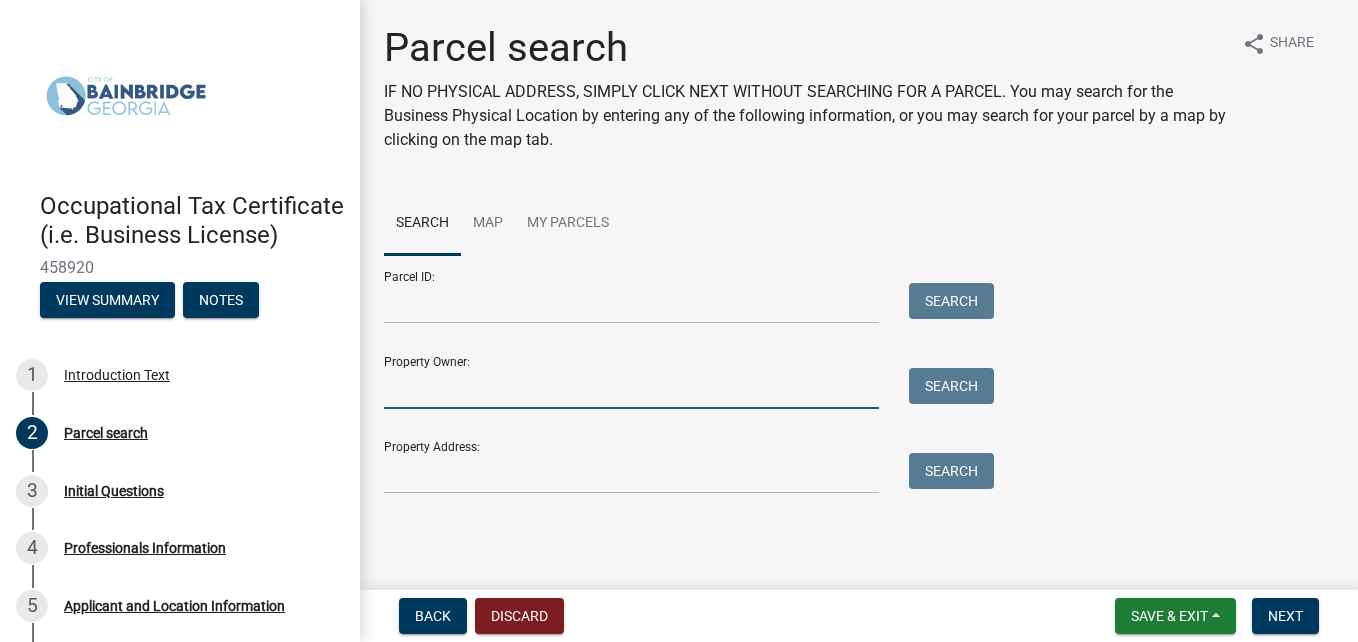 click on "Property Owner:" at bounding box center (631, 388) 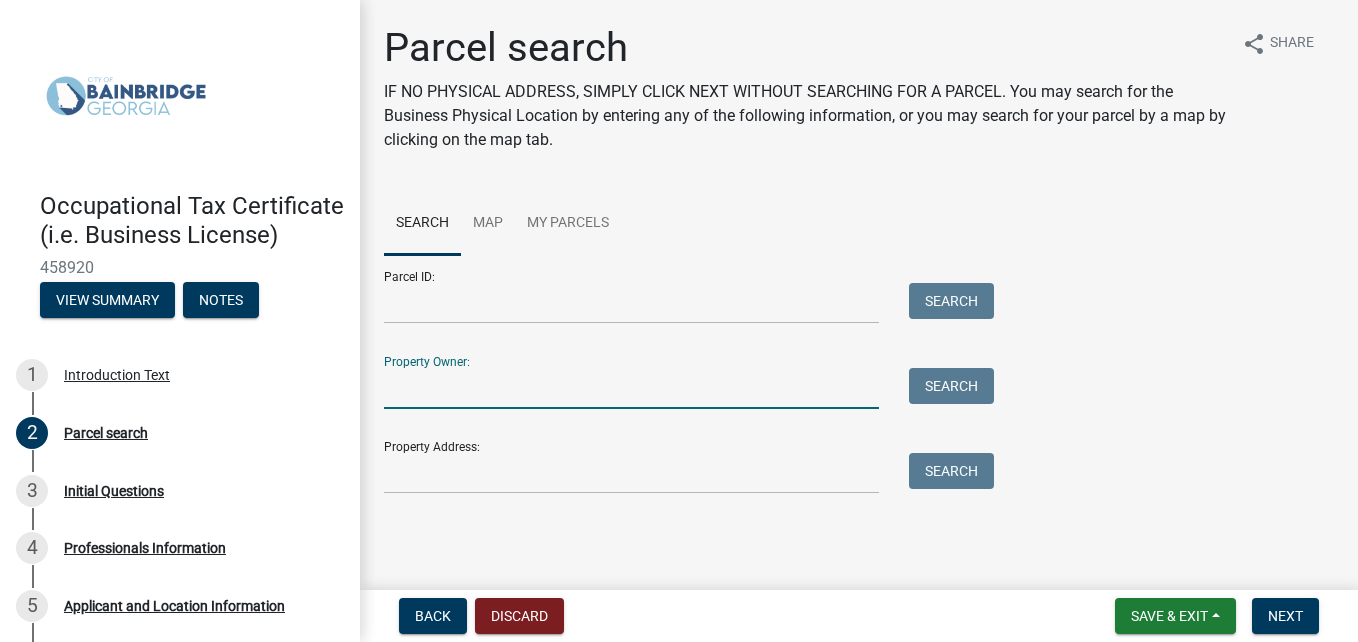 click on "Property Owner:" at bounding box center (631, 388) 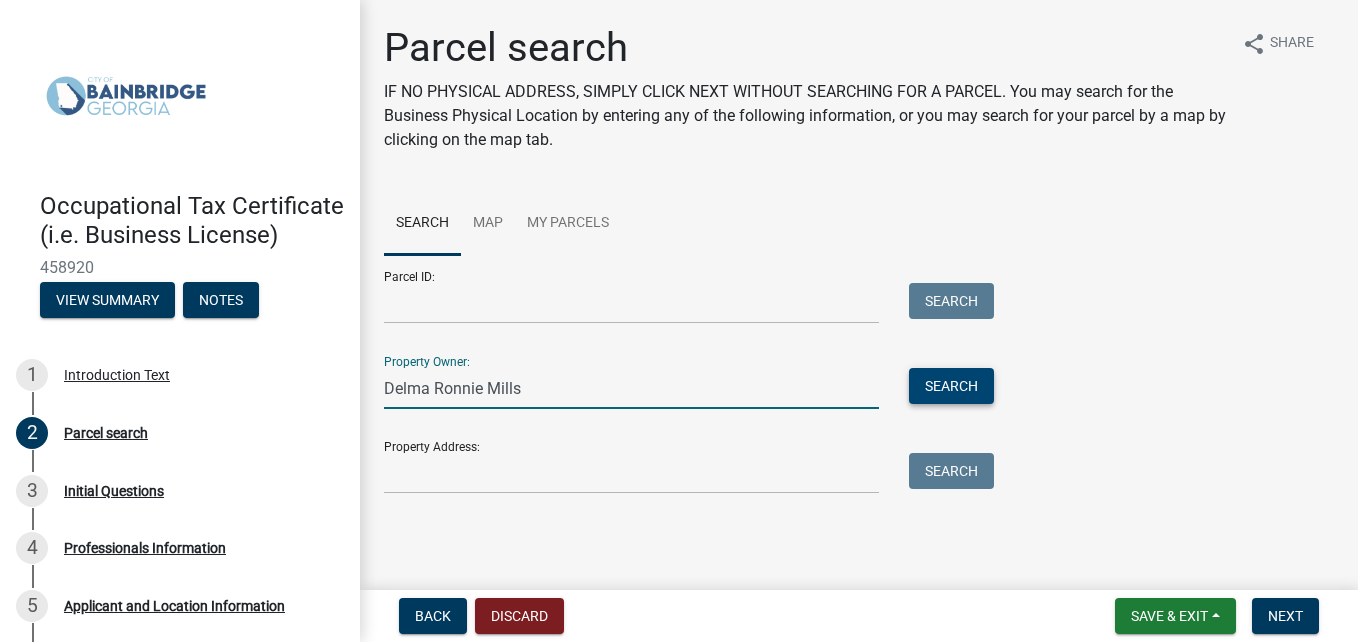 type on "Delma Ronnie Mills" 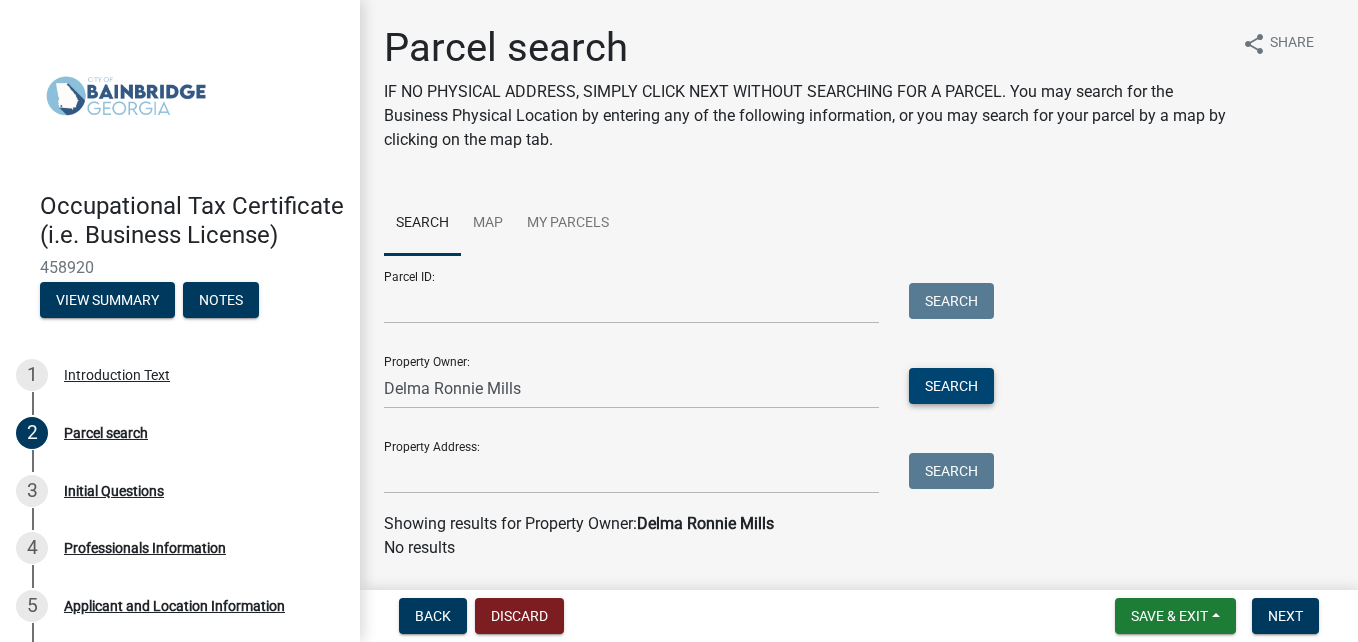 scroll, scrollTop: 56, scrollLeft: 0, axis: vertical 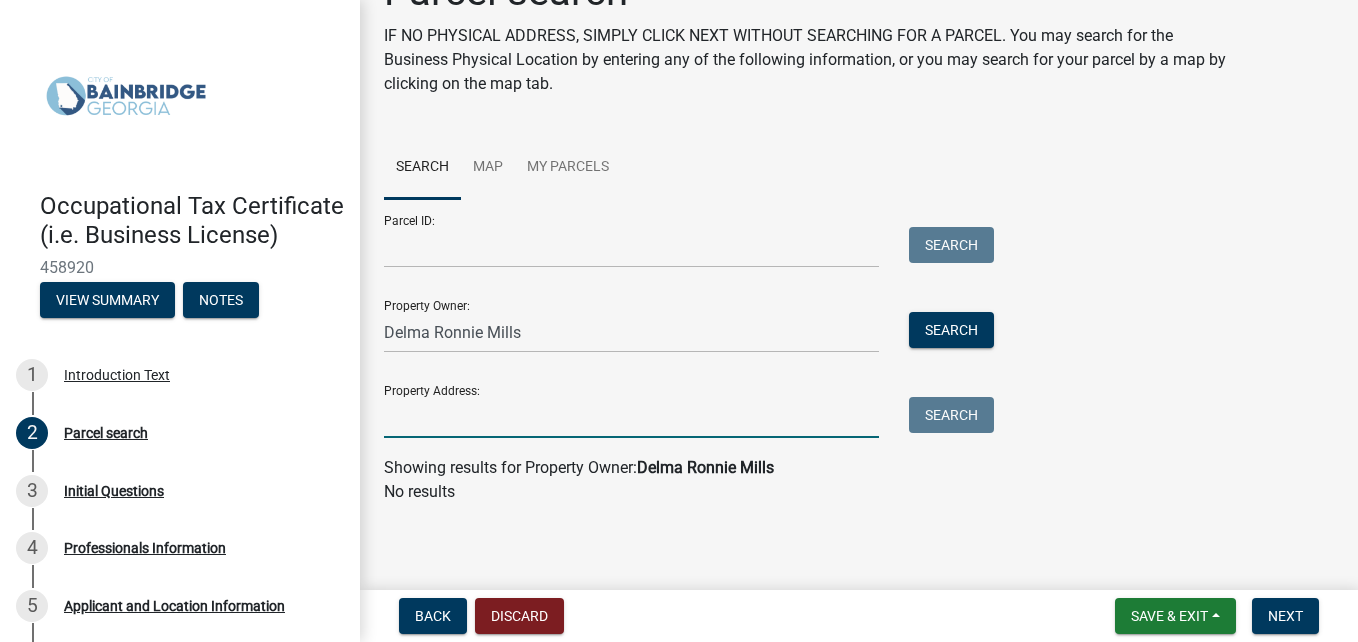 click on "Property Address:" at bounding box center (631, 417) 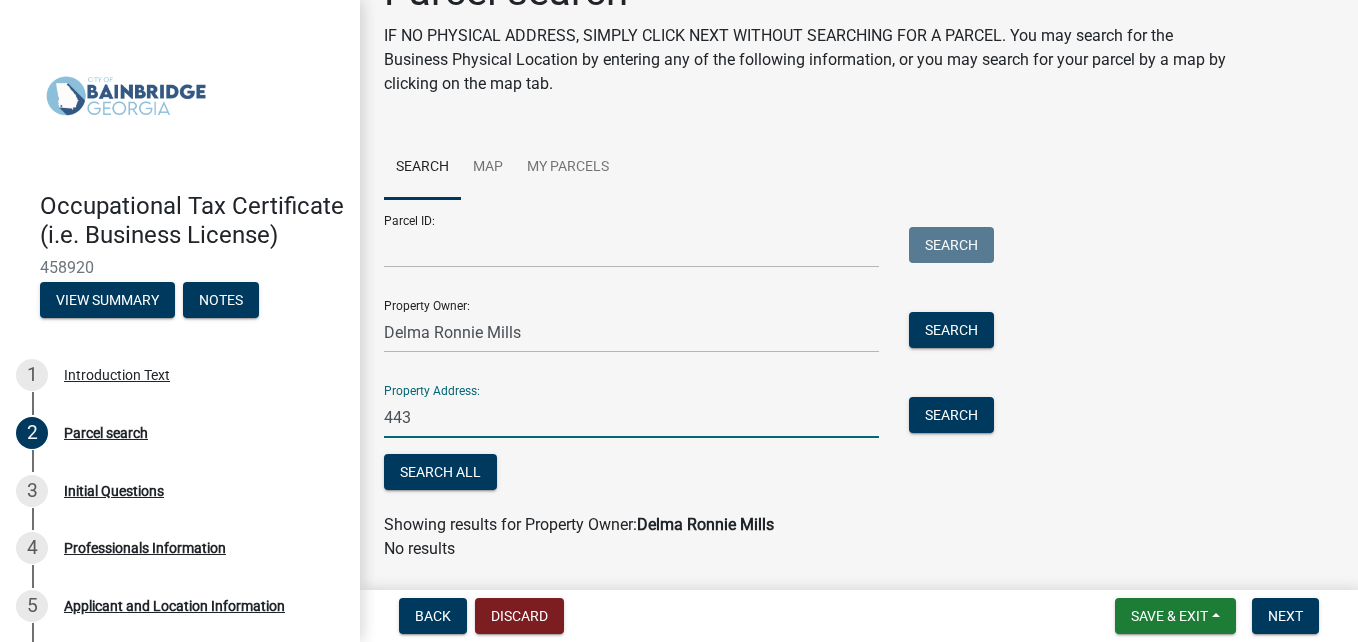 type on "[NUMBER] [STREET]" 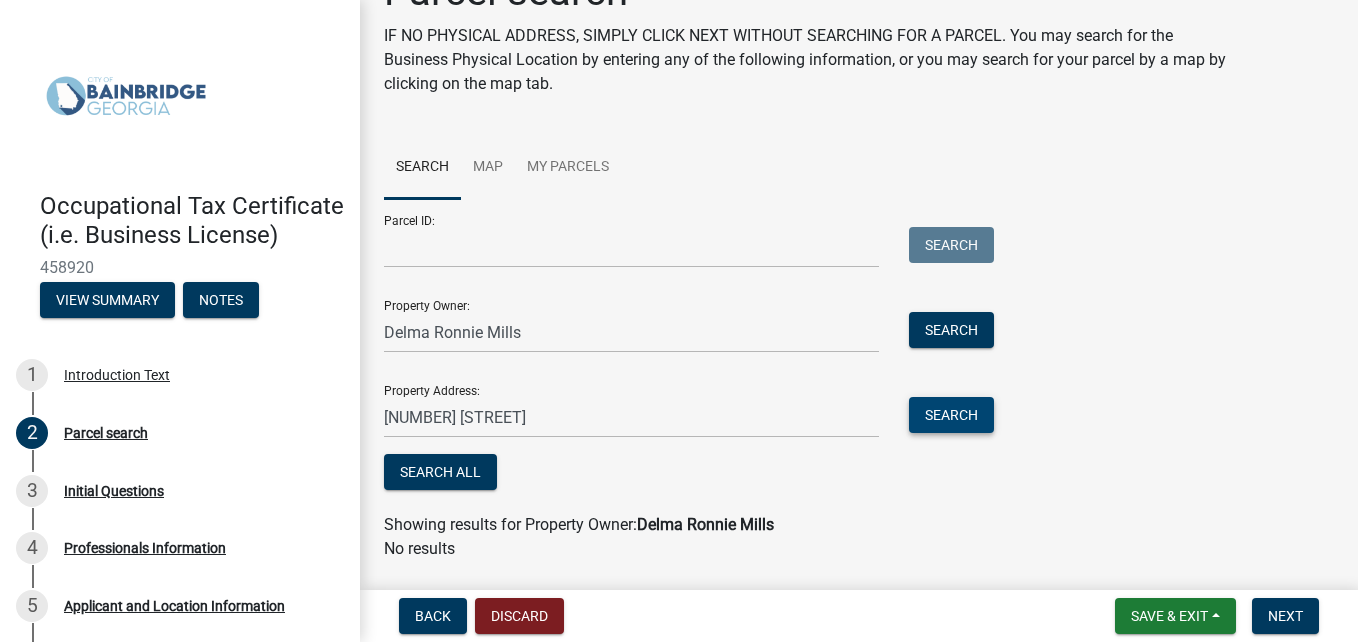 type 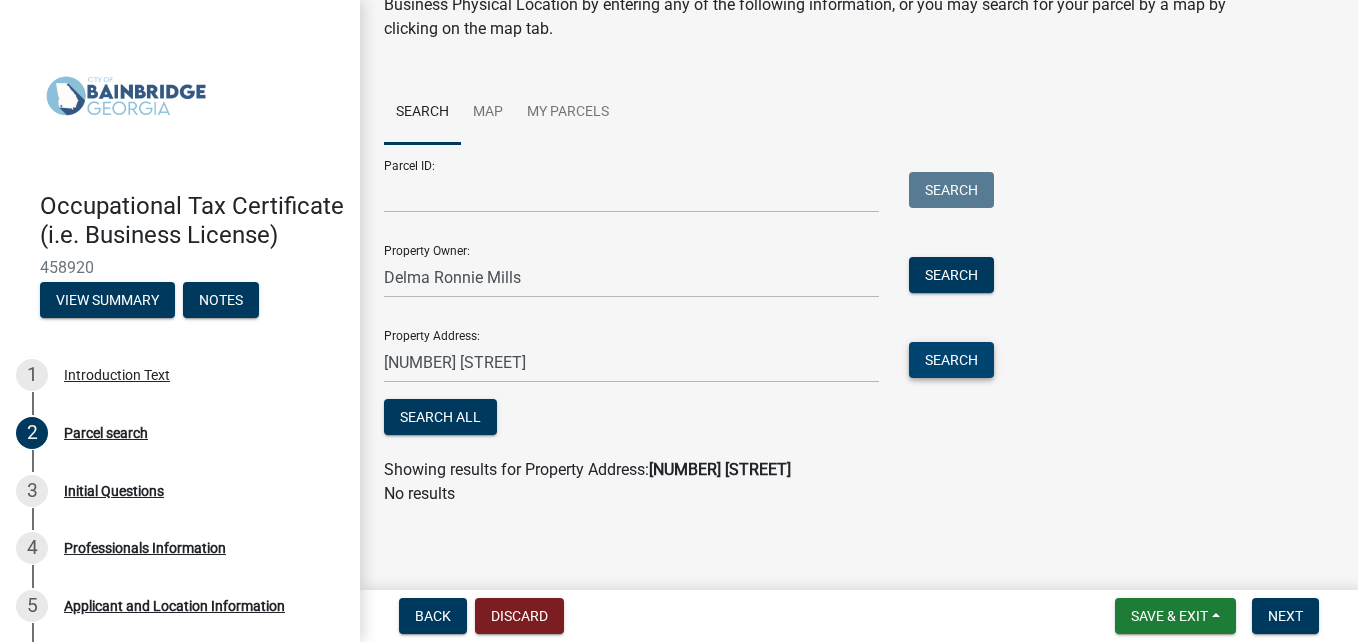 scroll, scrollTop: 113, scrollLeft: 0, axis: vertical 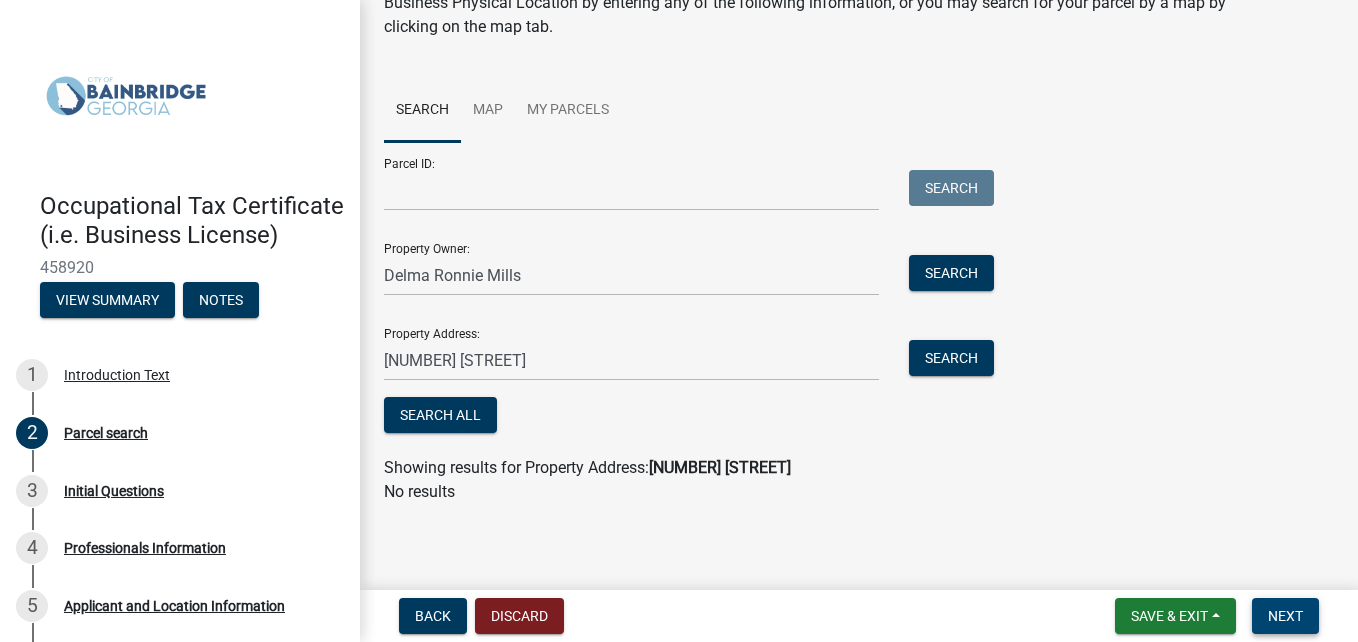 click on "Next" at bounding box center (1285, 616) 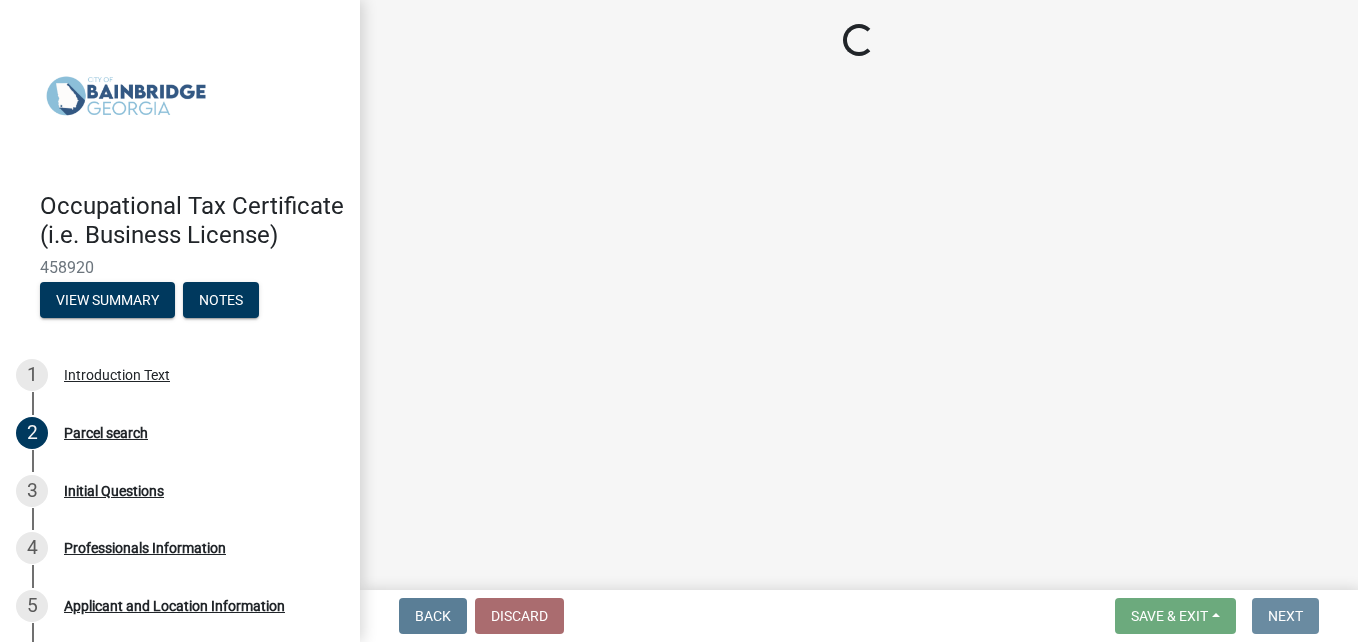 scroll, scrollTop: 0, scrollLeft: 0, axis: both 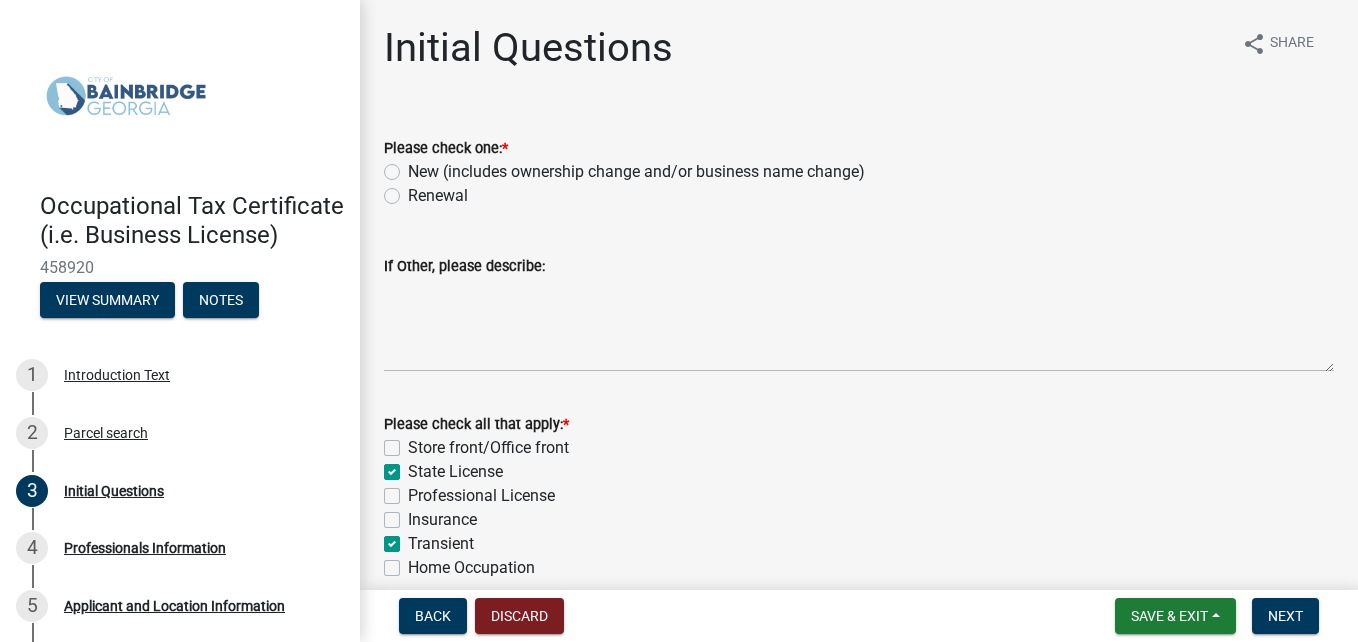 click on "Renewal" 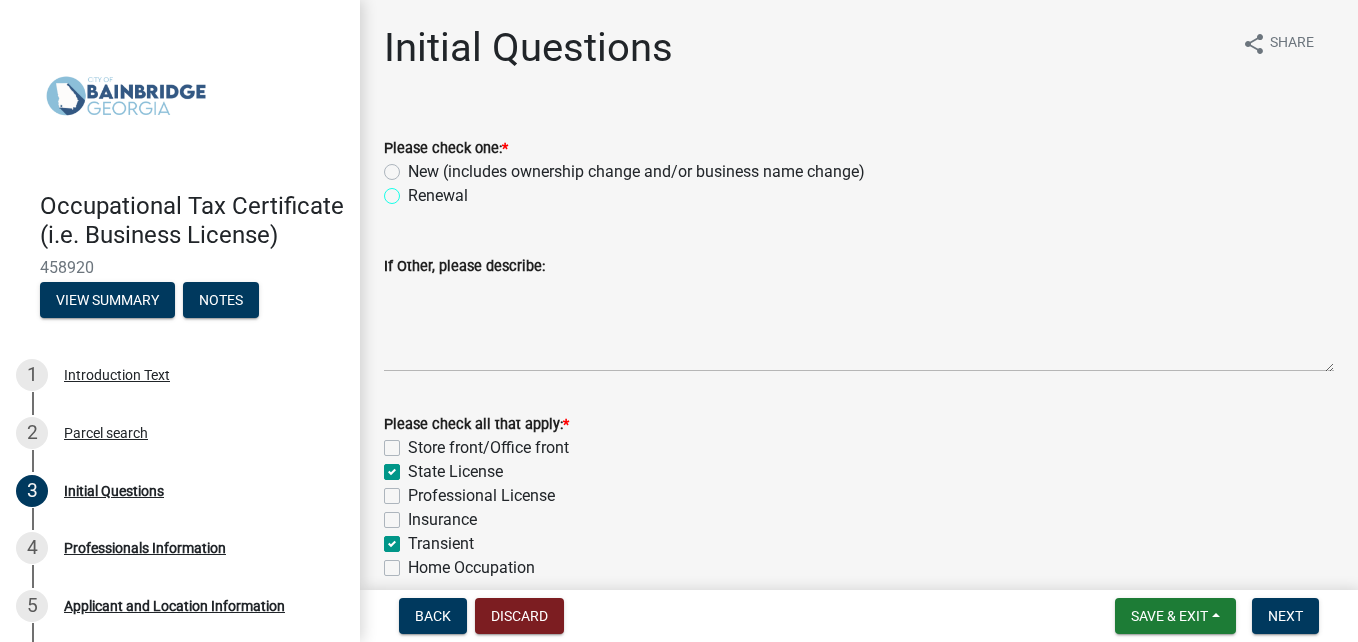 click on "Renewal" at bounding box center (414, 190) 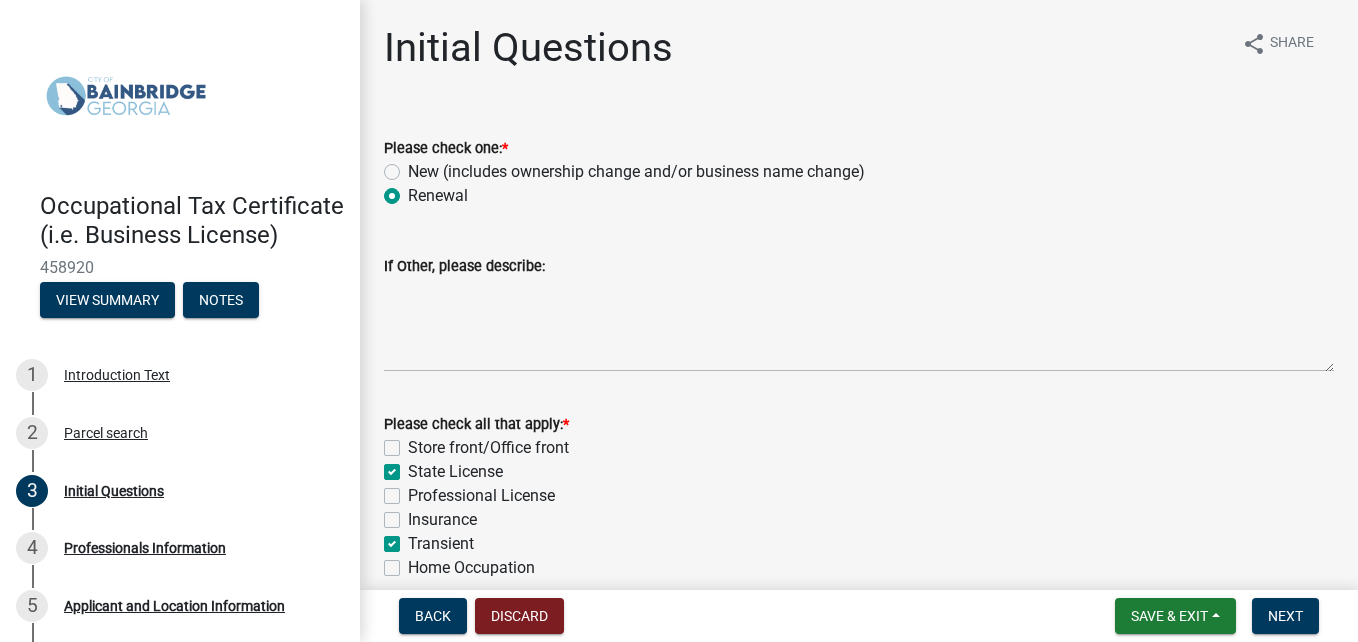 radio on "true" 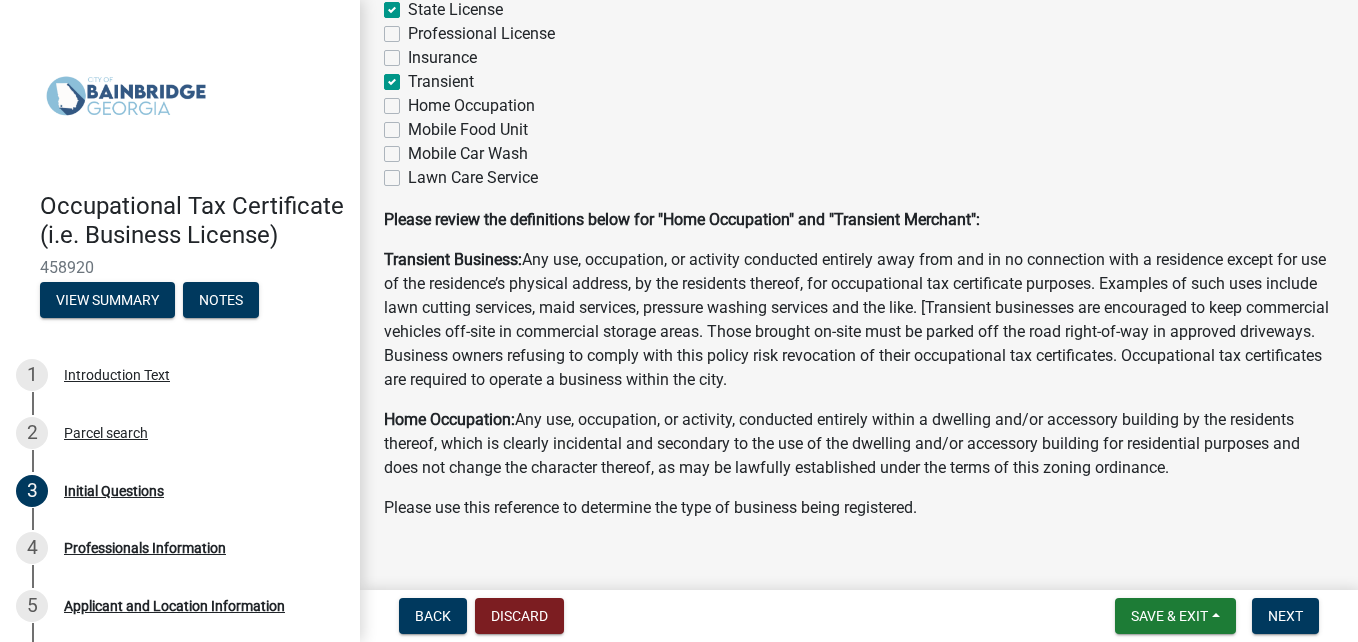 scroll, scrollTop: 494, scrollLeft: 0, axis: vertical 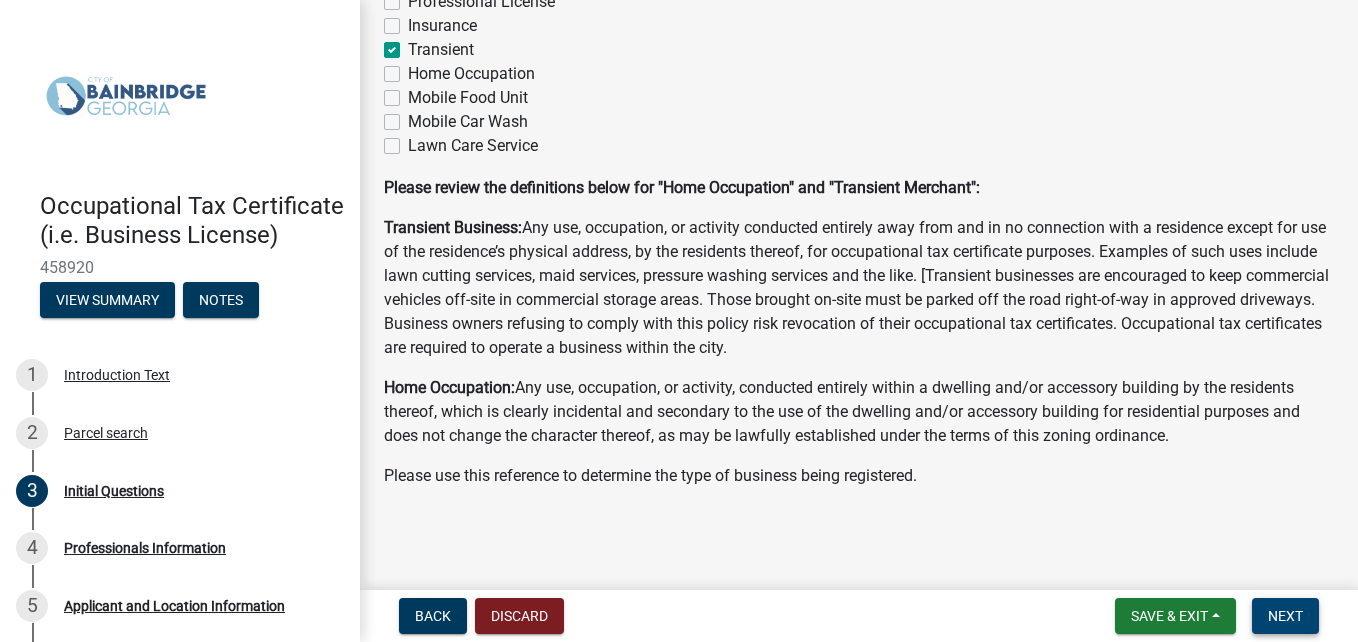 click on "Next" at bounding box center (1285, 616) 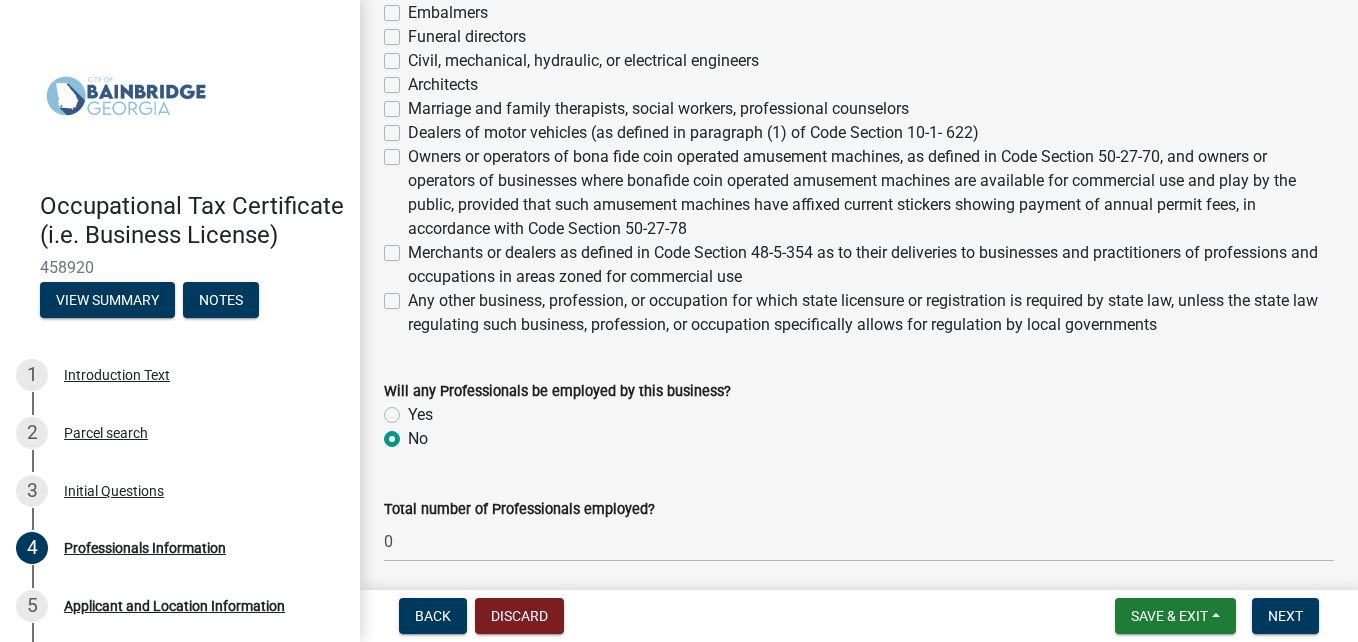 scroll, scrollTop: 900, scrollLeft: 0, axis: vertical 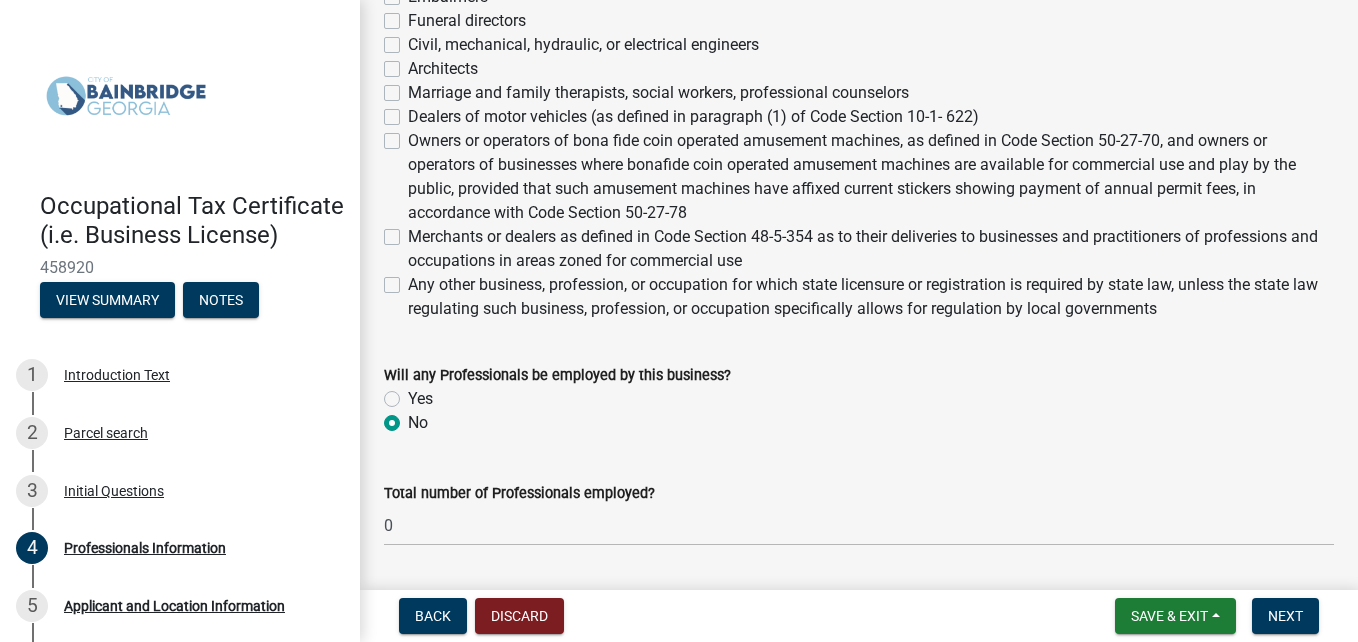 click on "Any other business, profession, or occupation for which state licensure or registration is required by state law, unless the state law regulating such business, profession, or occupation specifically allows for regulation by local governments" 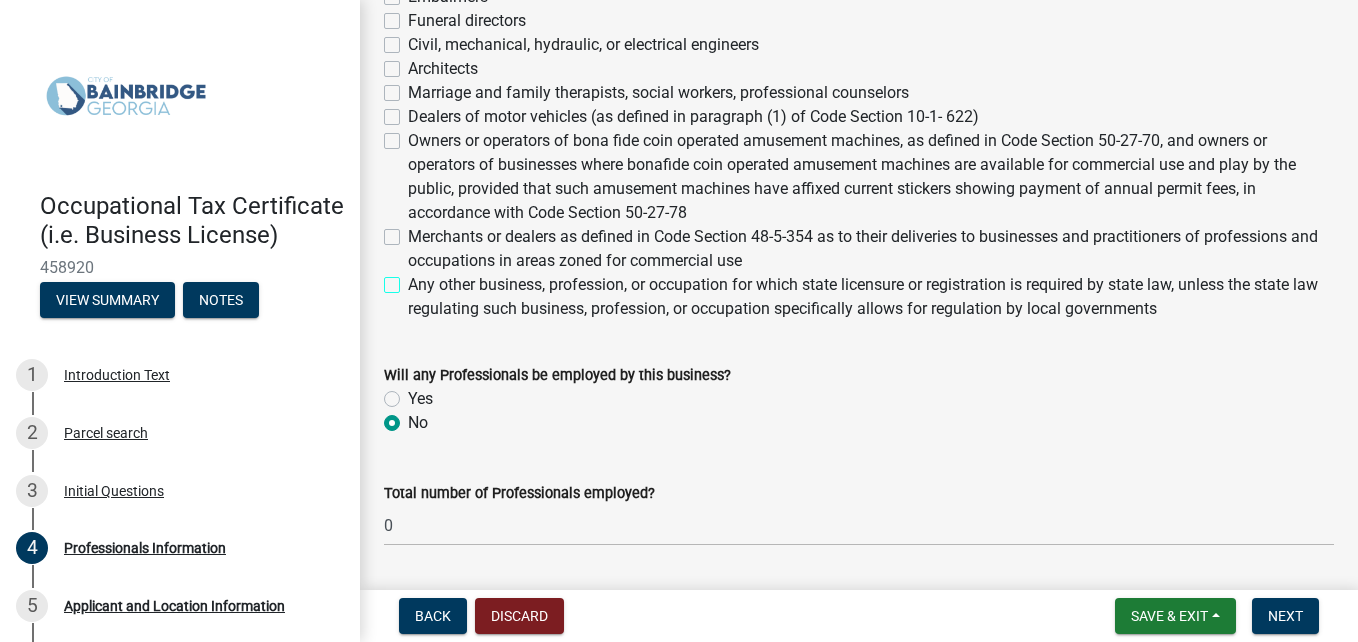 checkbox on "true" 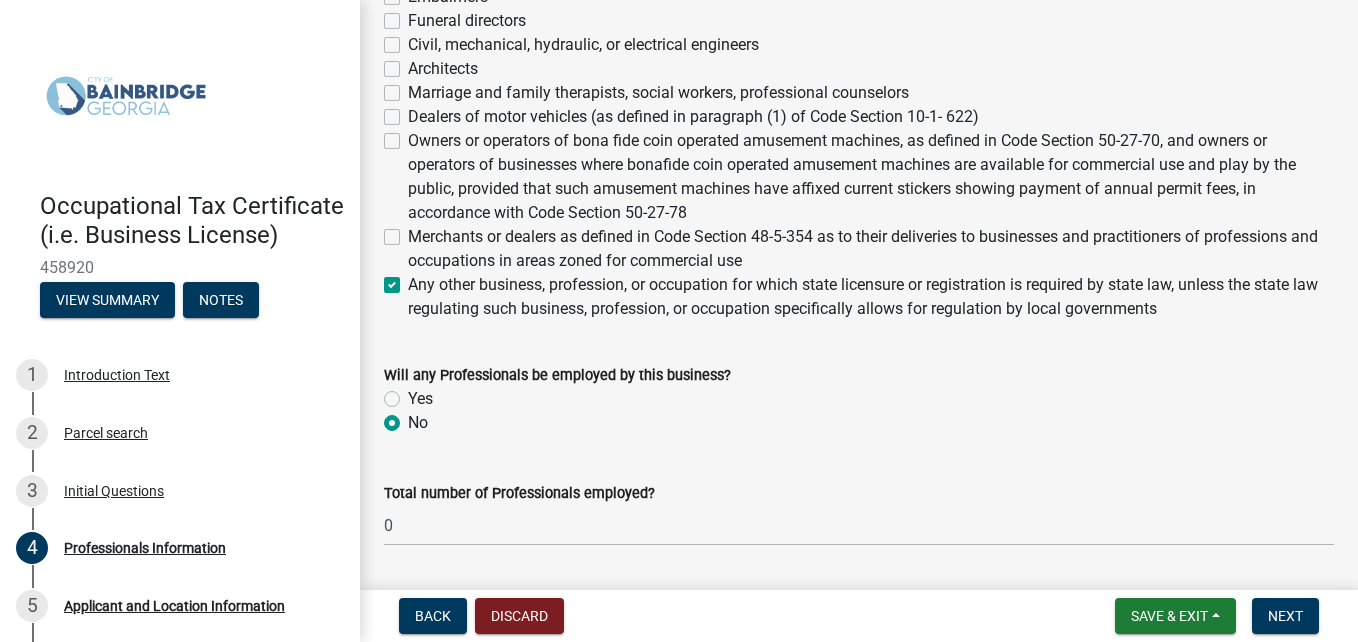 checkbox on "false" 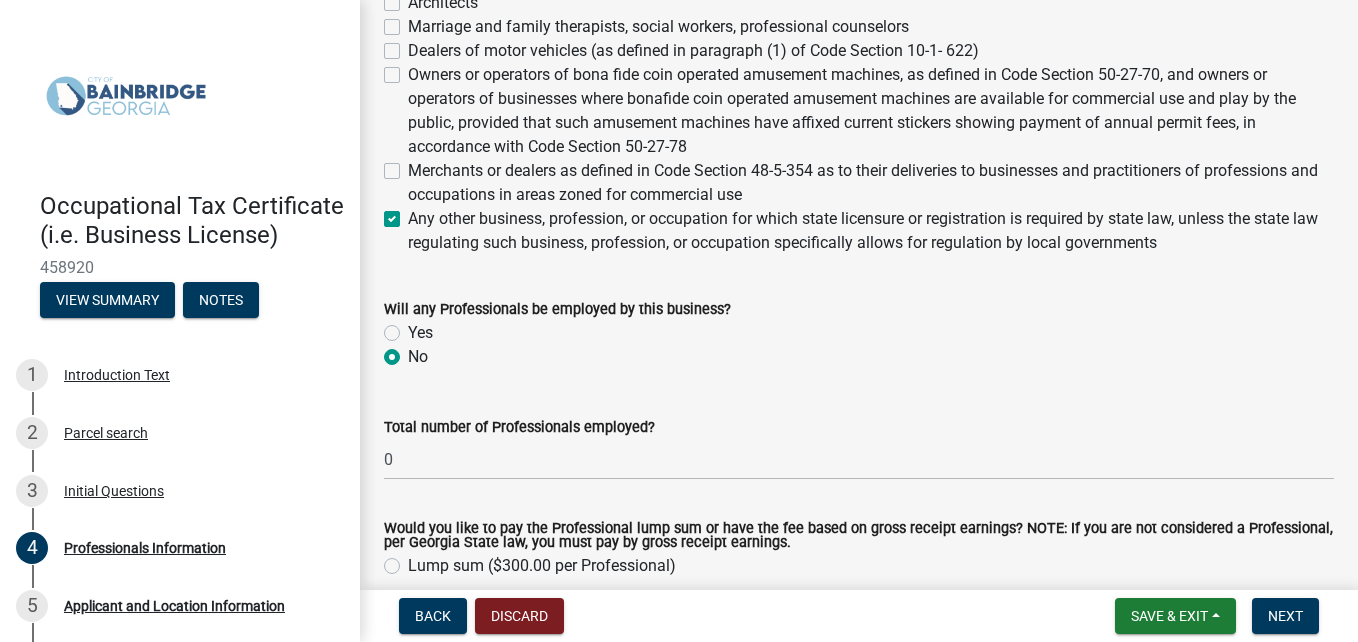 scroll, scrollTop: 1000, scrollLeft: 0, axis: vertical 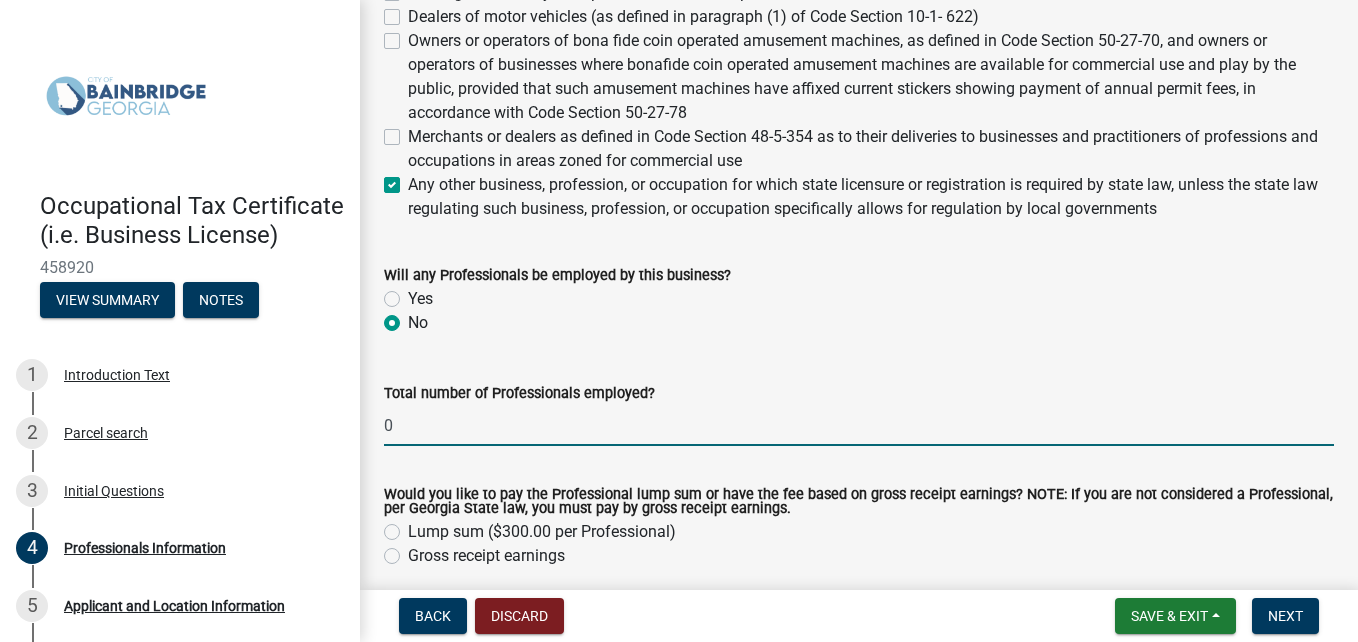 click on "0" 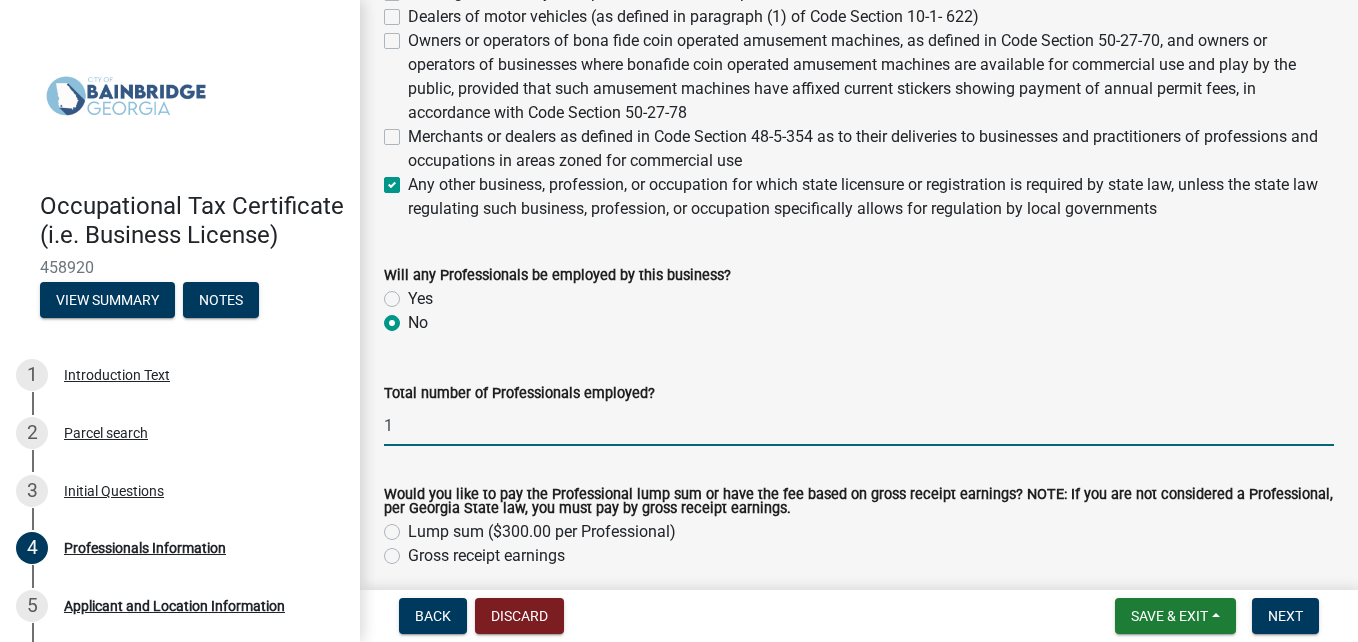 type on "1" 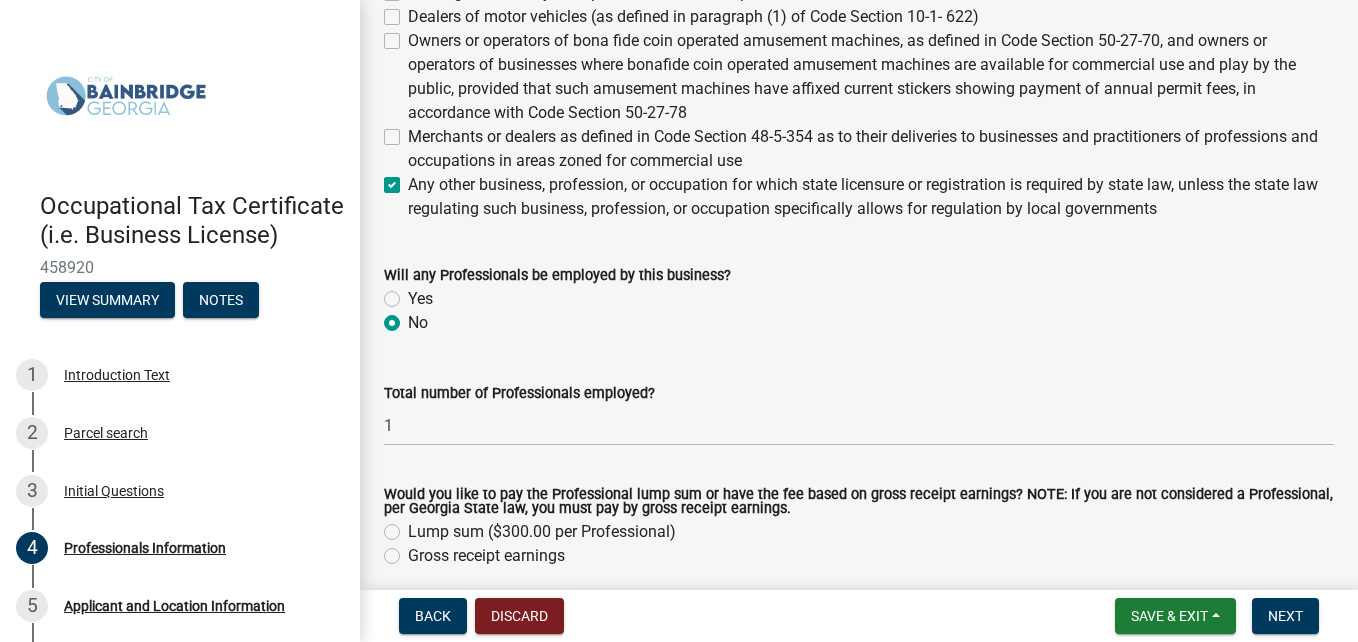 click on "No" 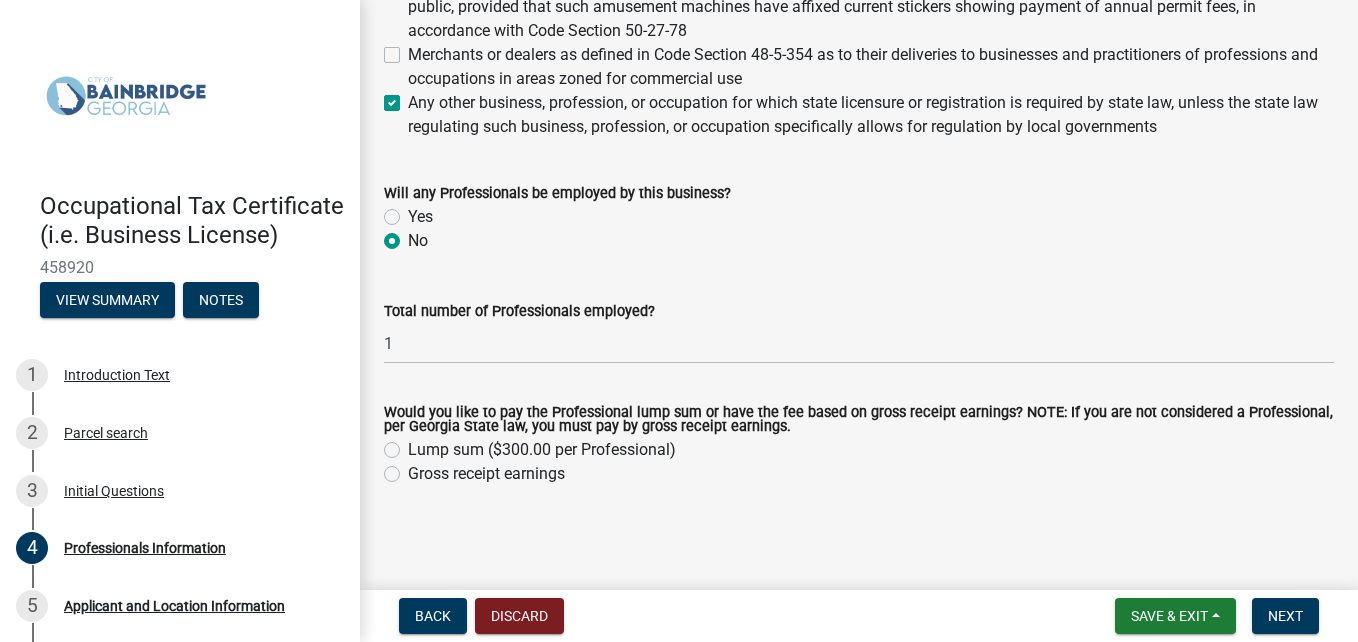 click on "Lump sum ($300.00 per Professional)" 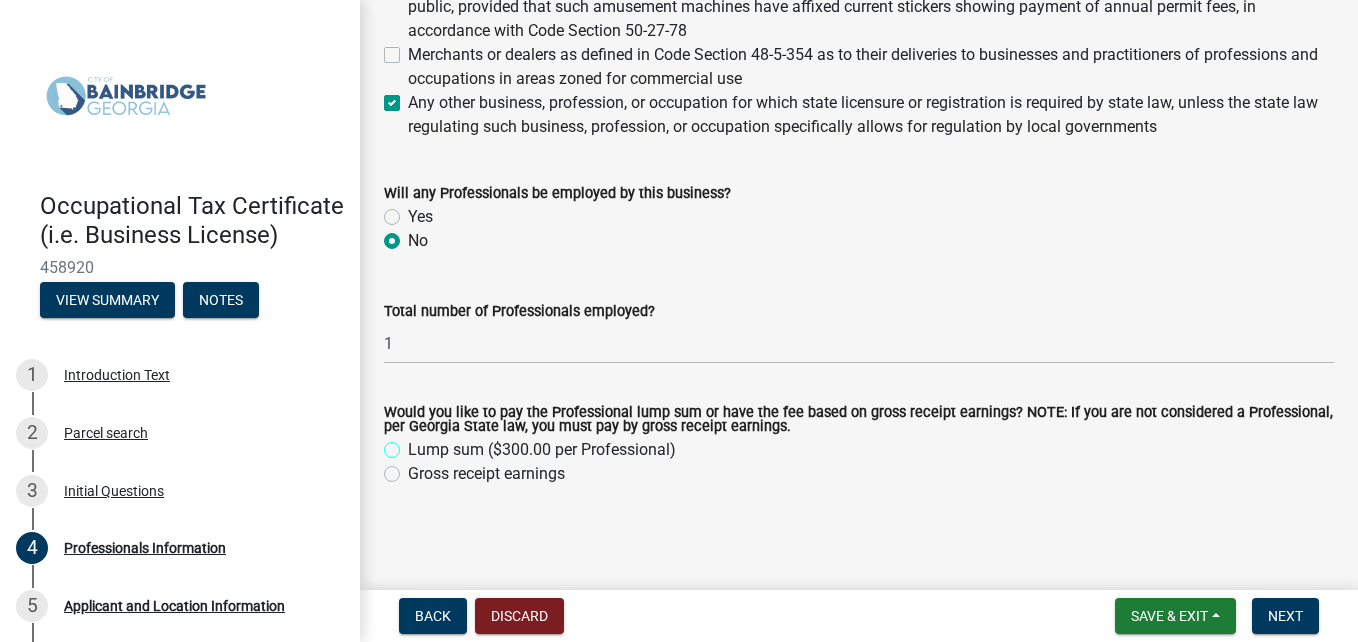 click on "Lump sum ($300.00 per Professional)" at bounding box center [414, 444] 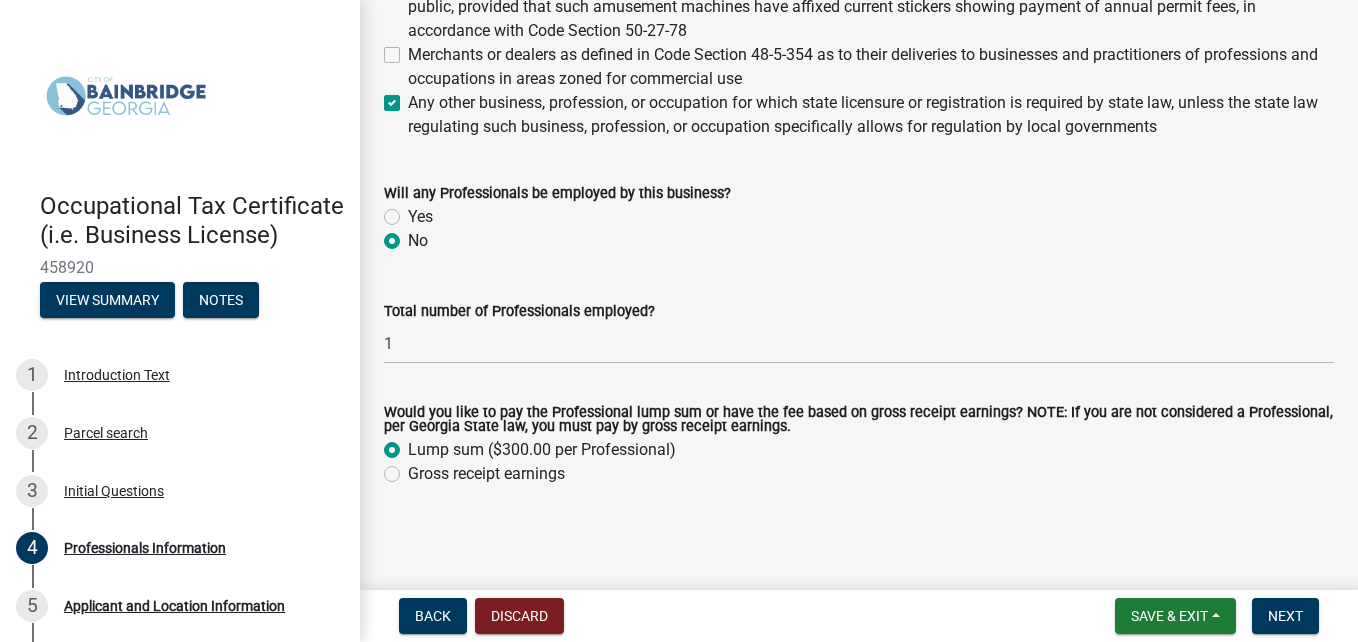 radio on "true" 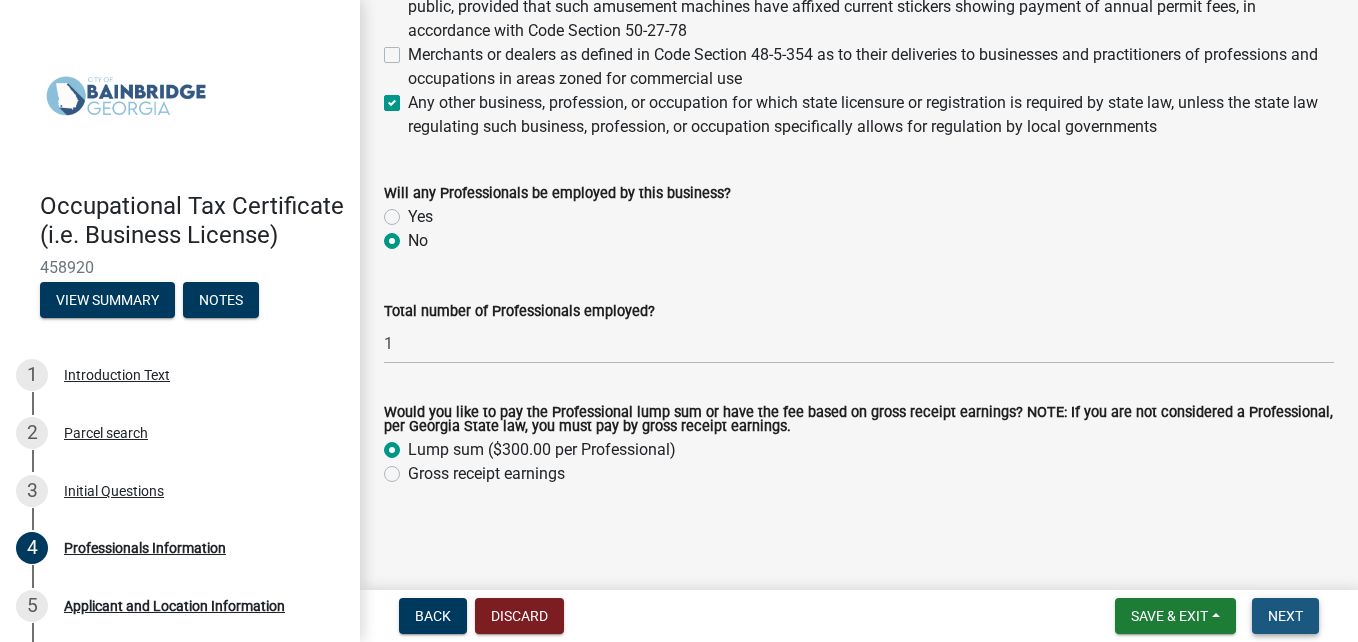 click on "Next" at bounding box center [1285, 616] 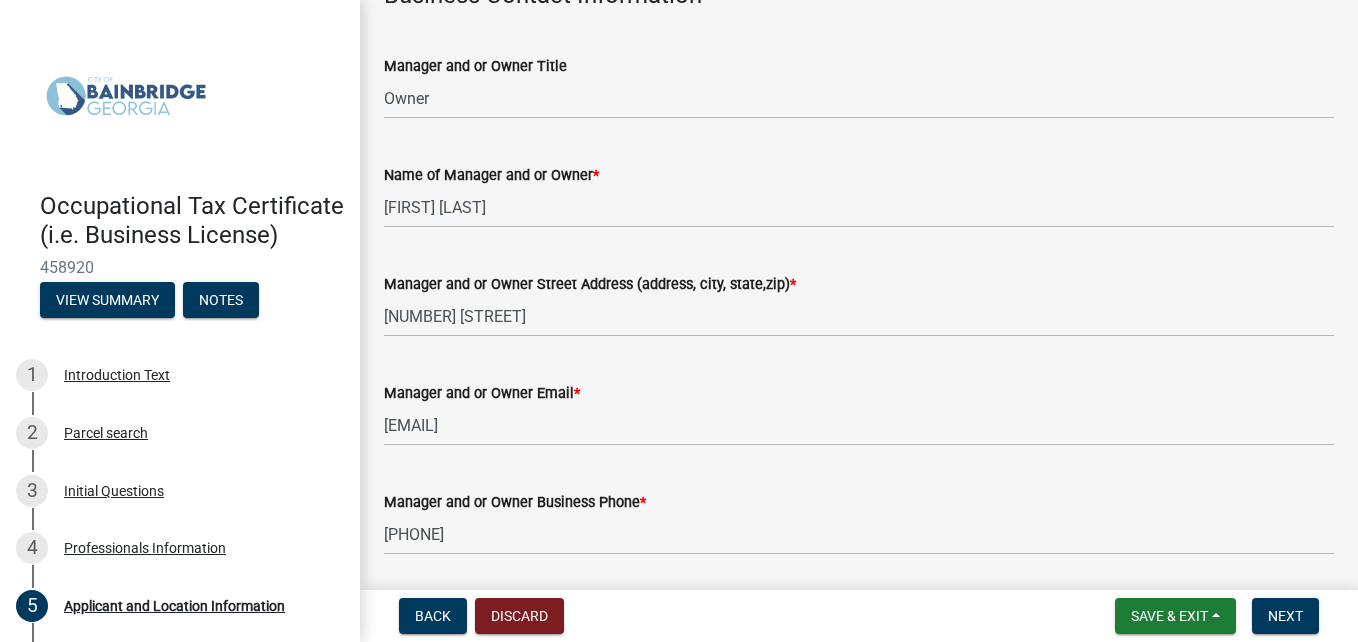 scroll, scrollTop: 900, scrollLeft: 0, axis: vertical 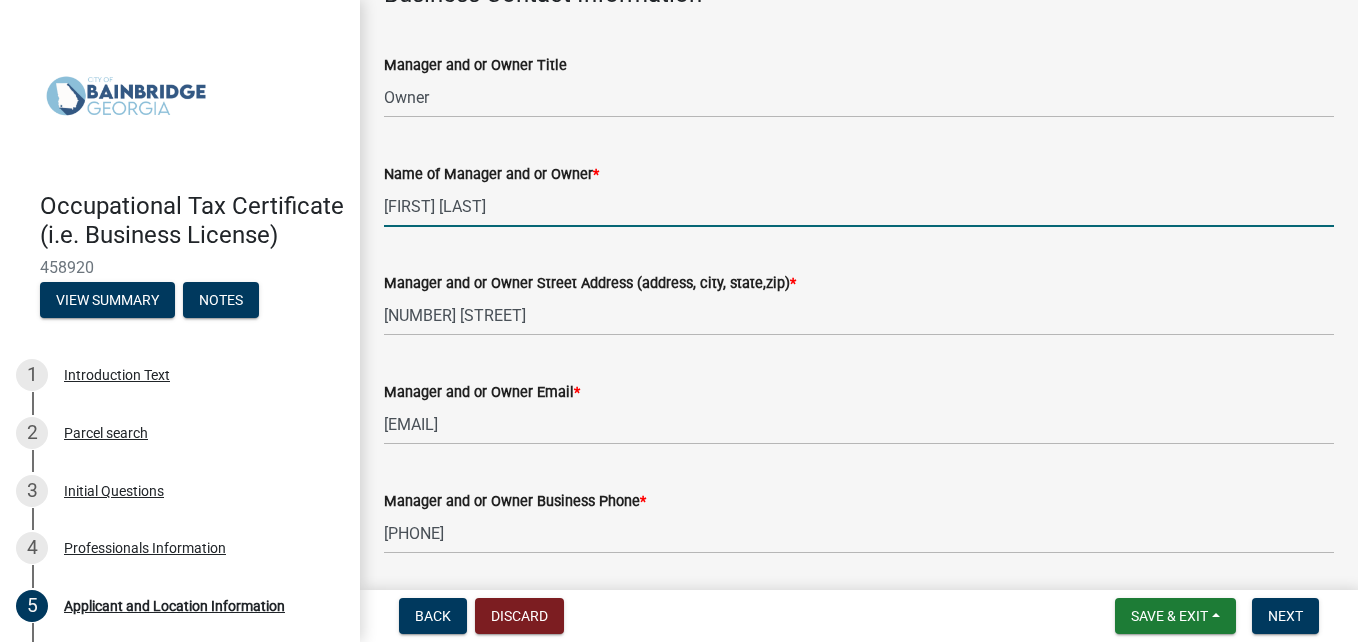 click on "[FIRST] [LAST]" at bounding box center (859, 206) 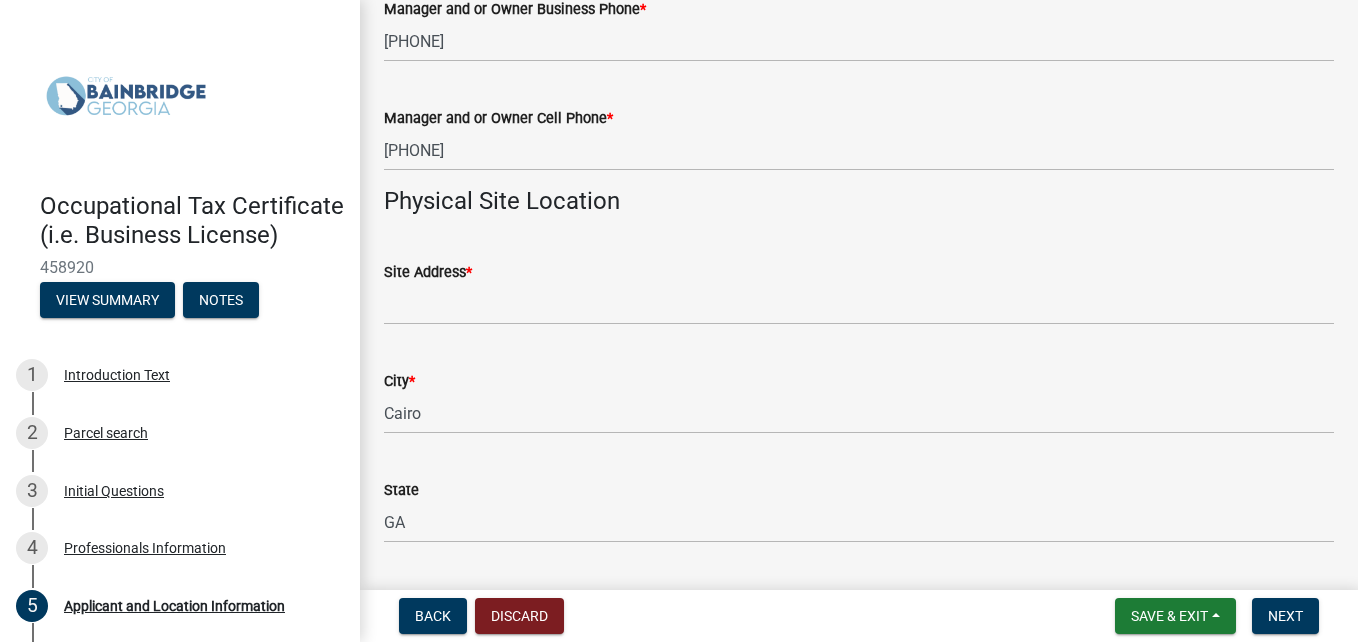 scroll, scrollTop: 1400, scrollLeft: 0, axis: vertical 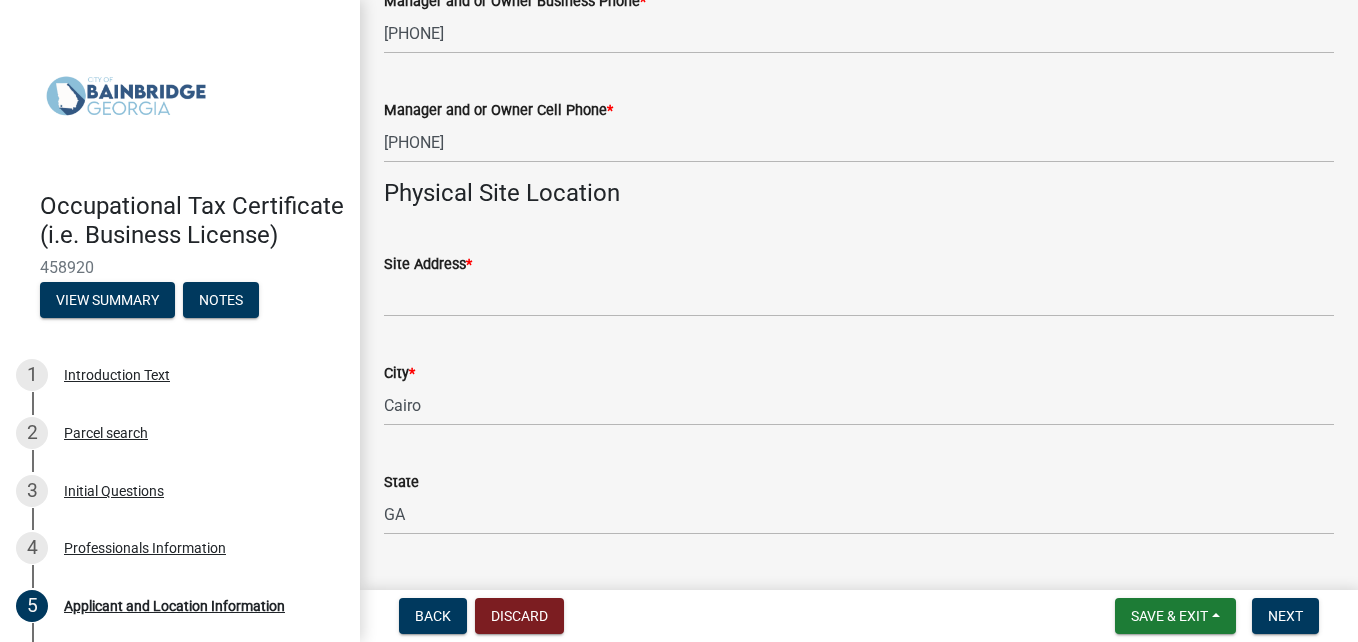 type on "Delma Ronnie Mills" 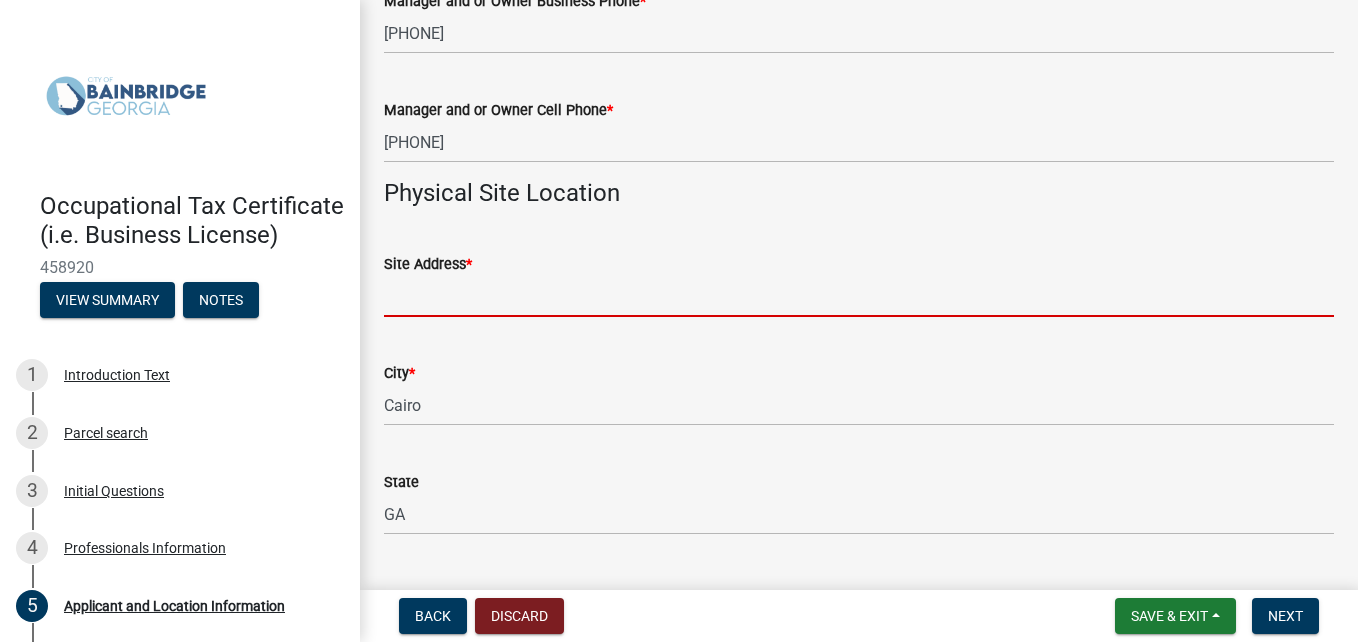 click on "Site Address  *" at bounding box center [859, 296] 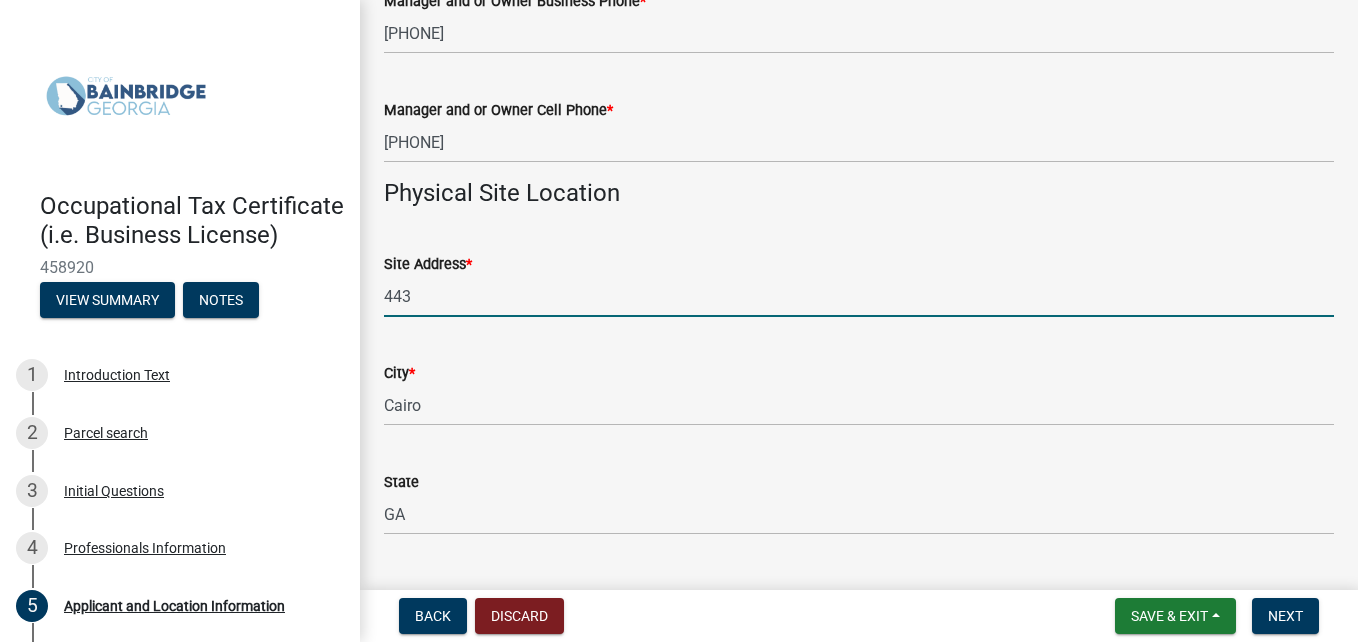 type on "[NUMBER] [STREET]" 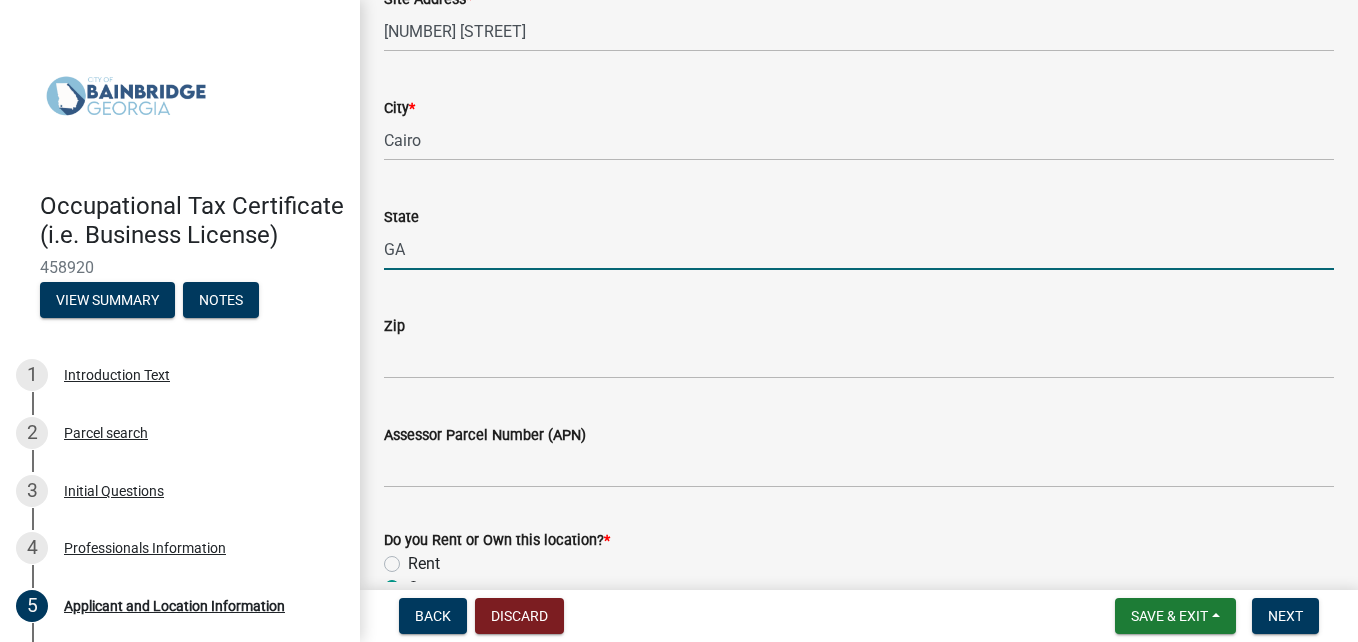 scroll, scrollTop: 1700, scrollLeft: 0, axis: vertical 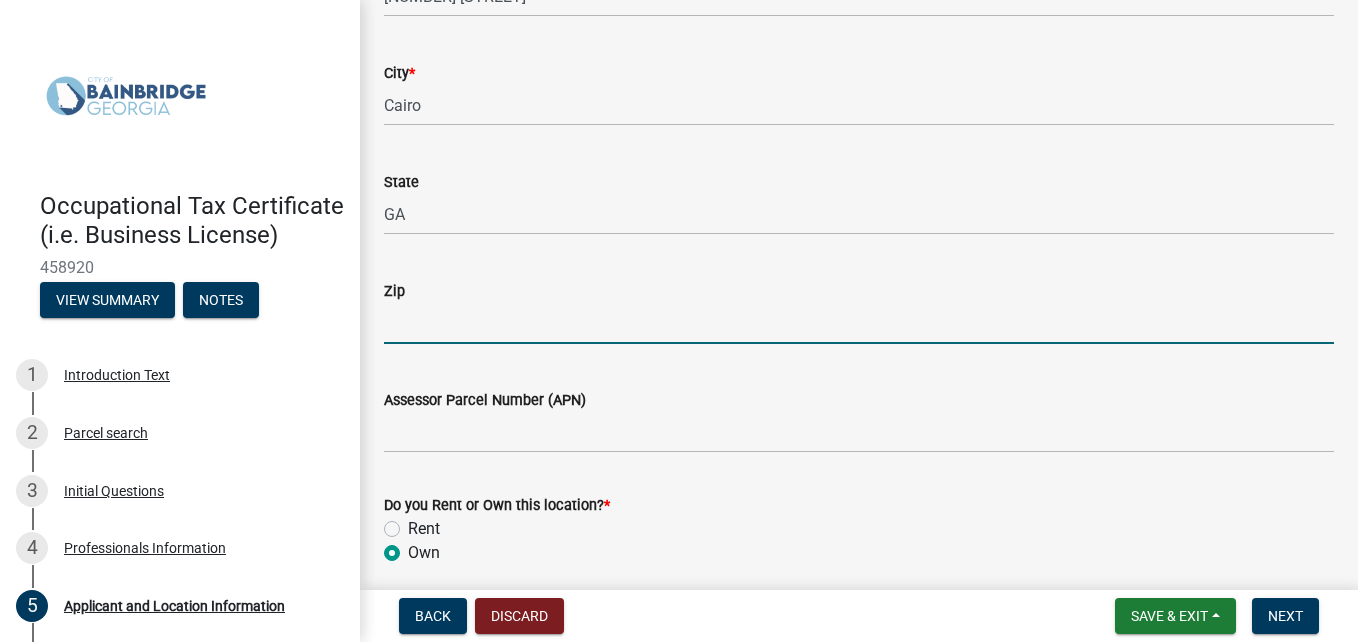click on "Zip" at bounding box center (859, 323) 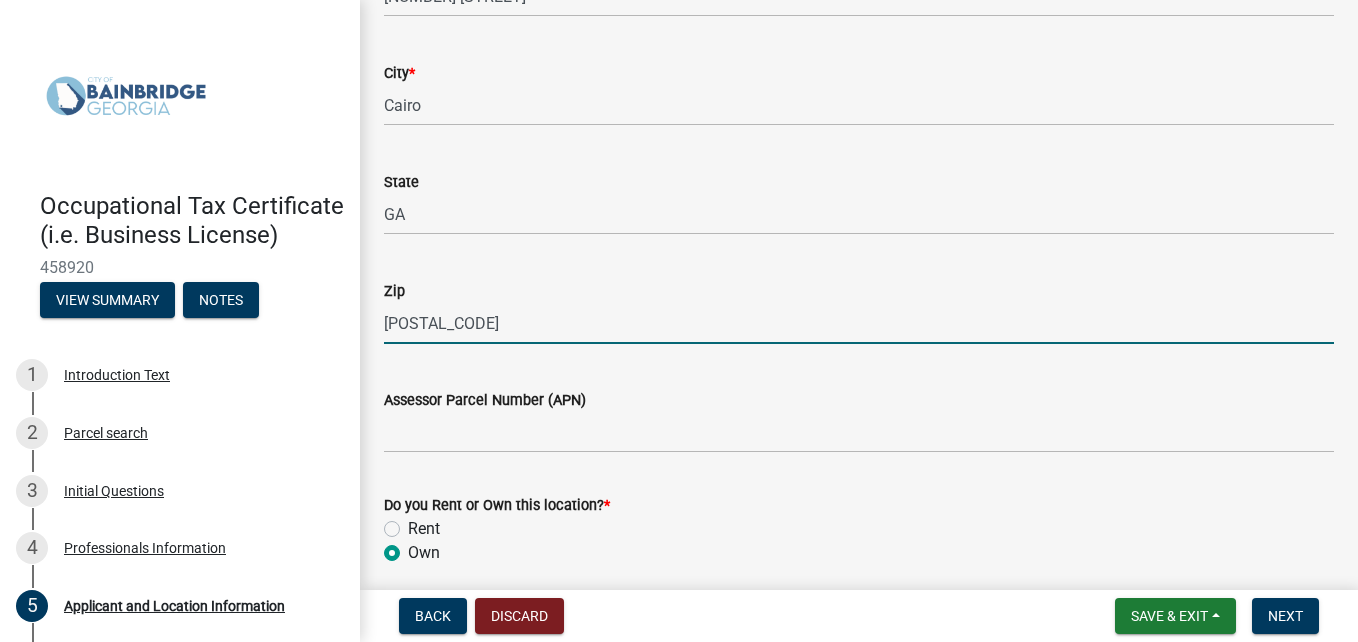type on "[POSTAL_CODE]" 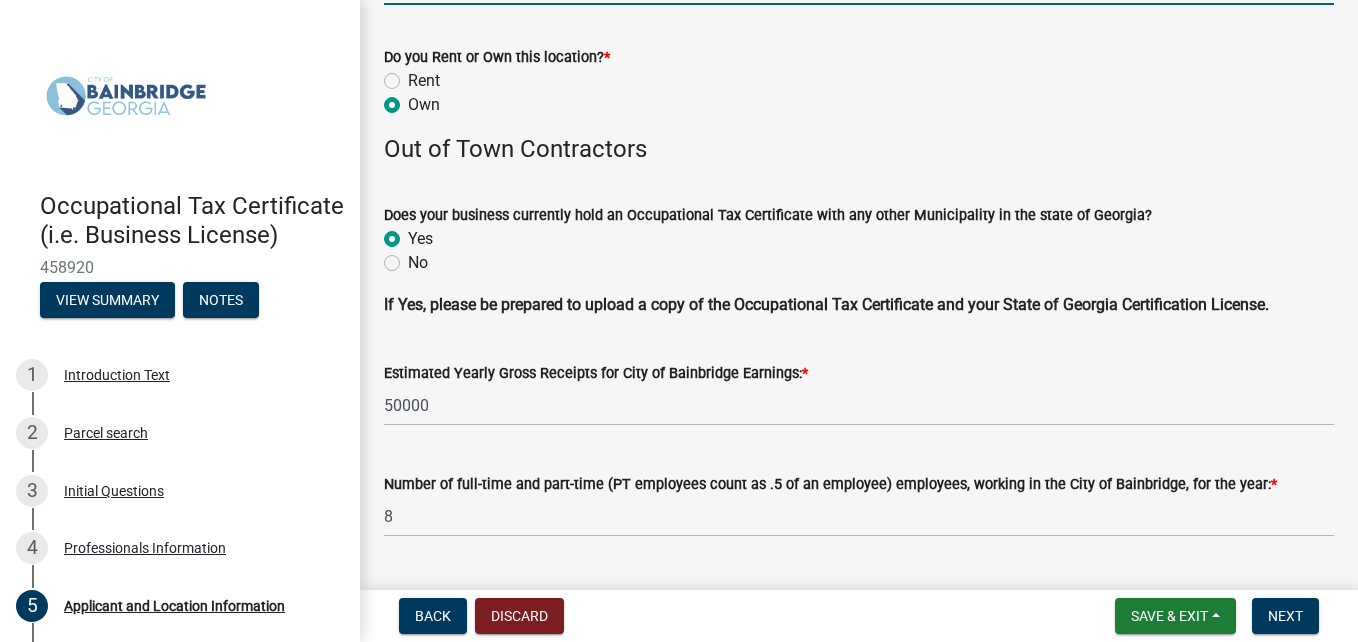 scroll, scrollTop: 2200, scrollLeft: 0, axis: vertical 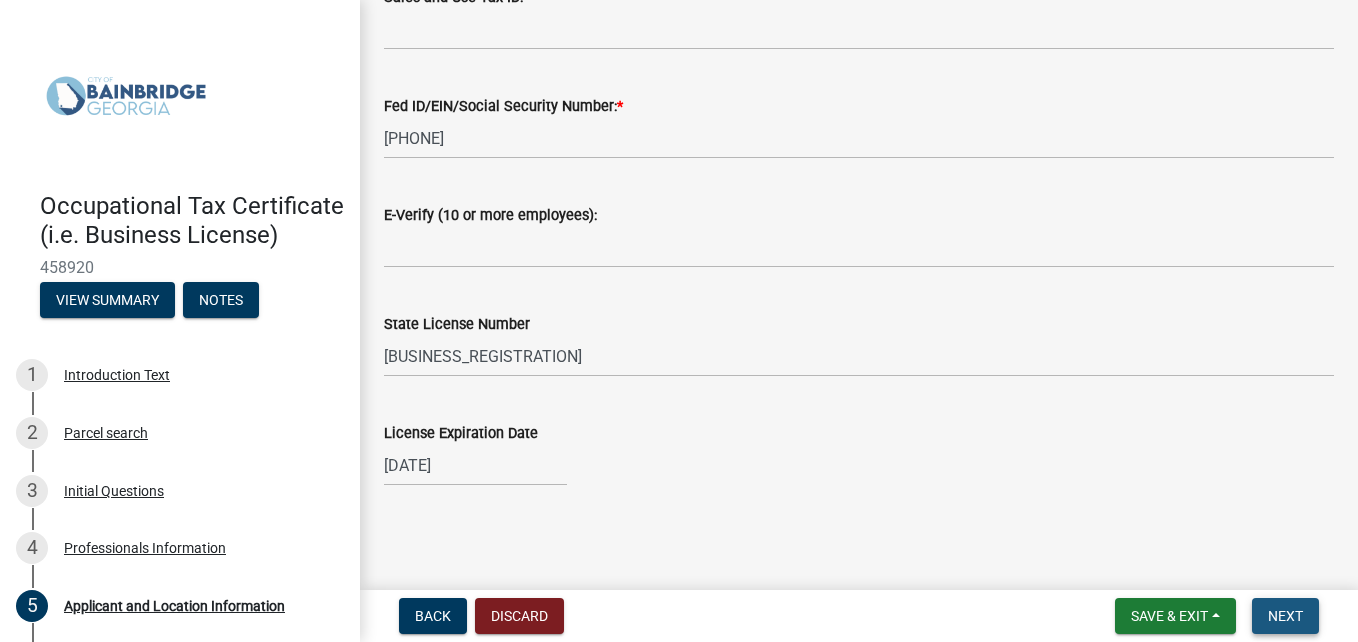 click on "Next" at bounding box center (1285, 616) 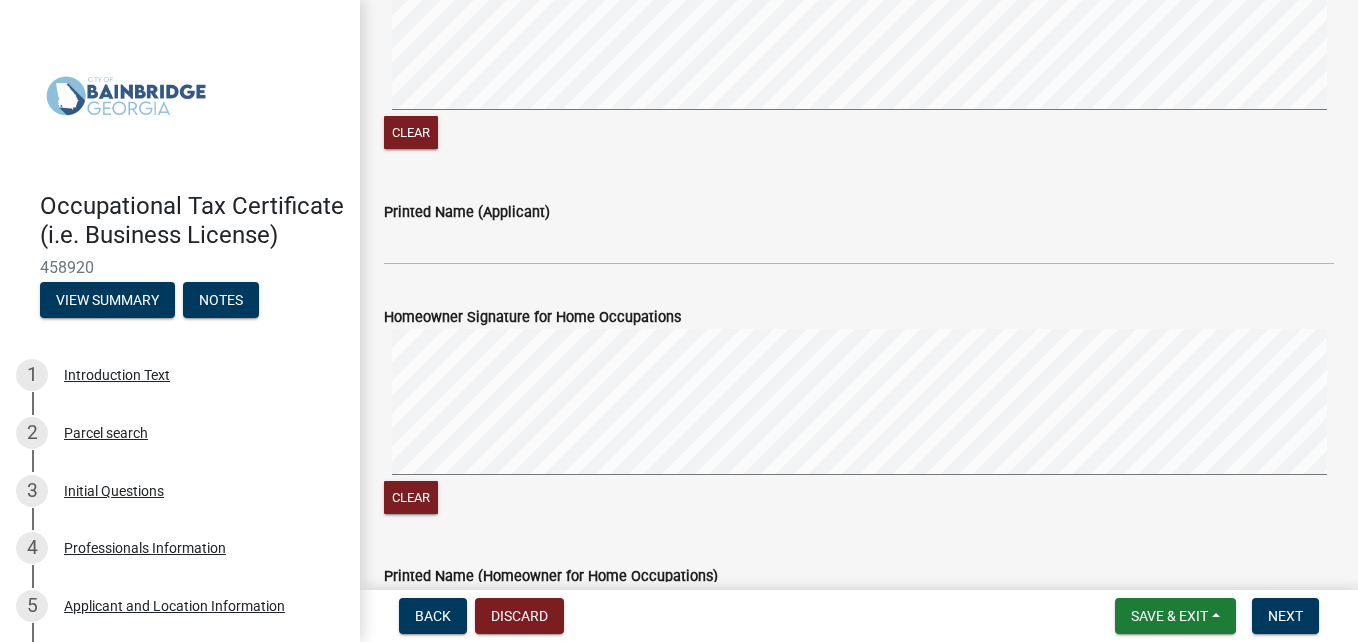 scroll, scrollTop: 2200, scrollLeft: 0, axis: vertical 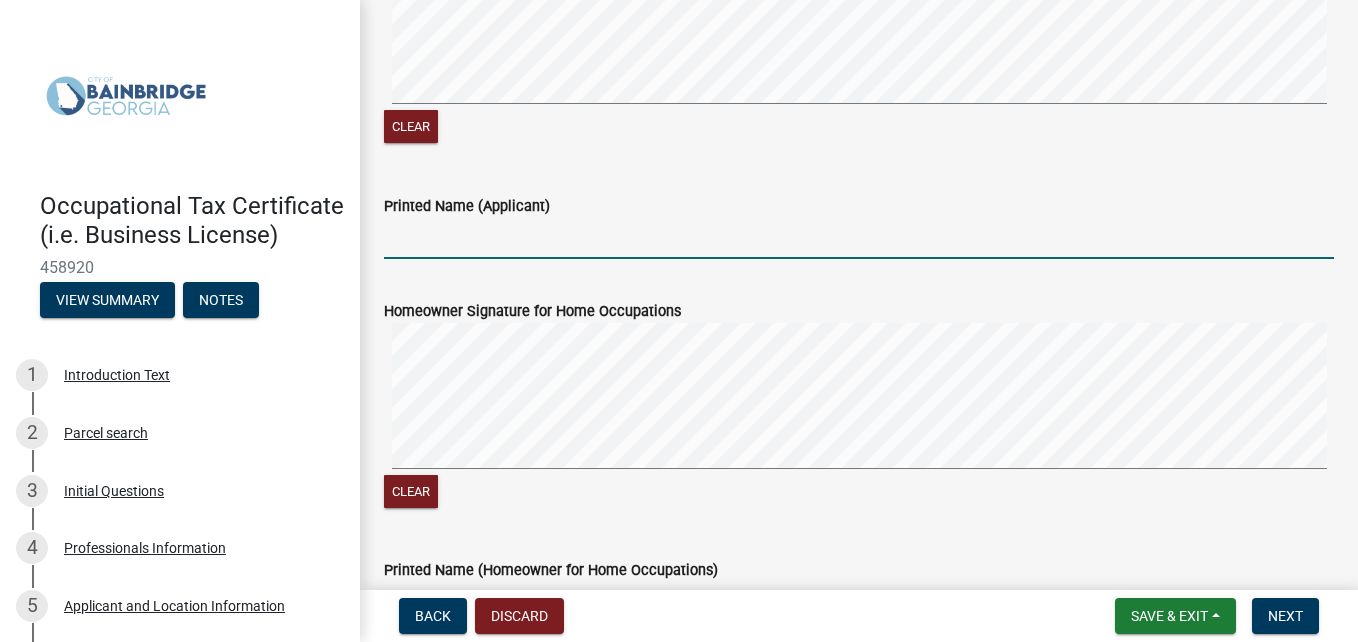 click on "Printed Name (Applicant)" at bounding box center [859, 238] 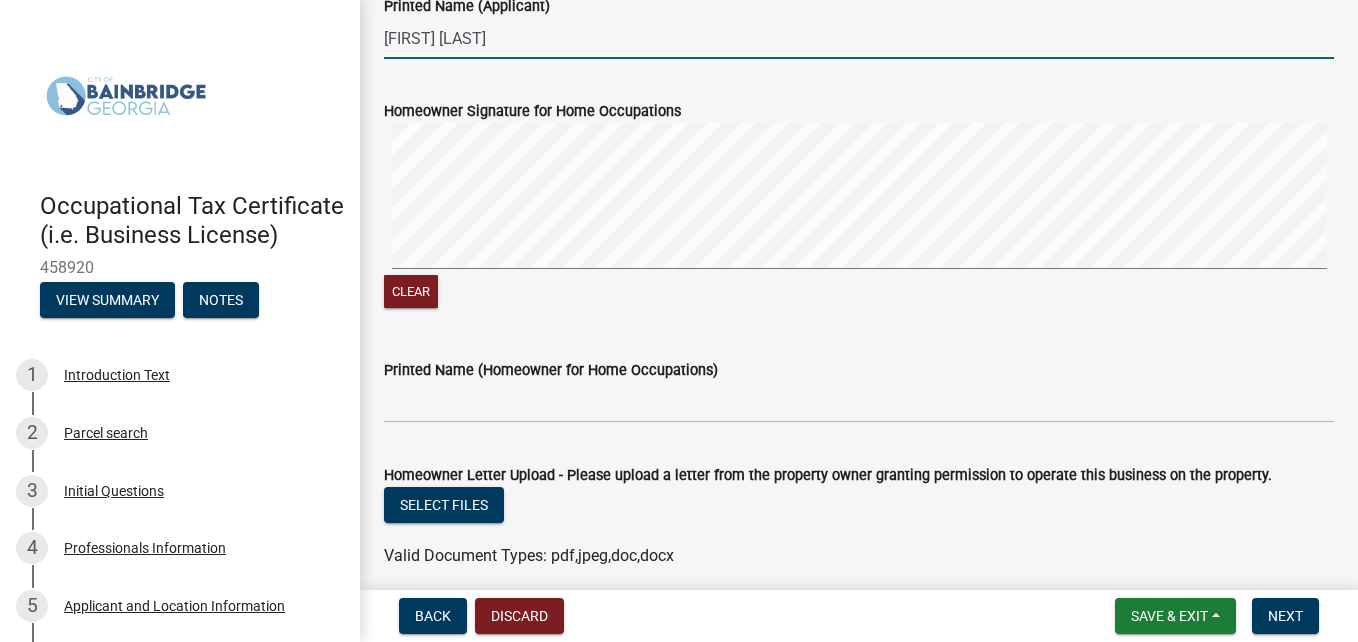 scroll, scrollTop: 2531, scrollLeft: 0, axis: vertical 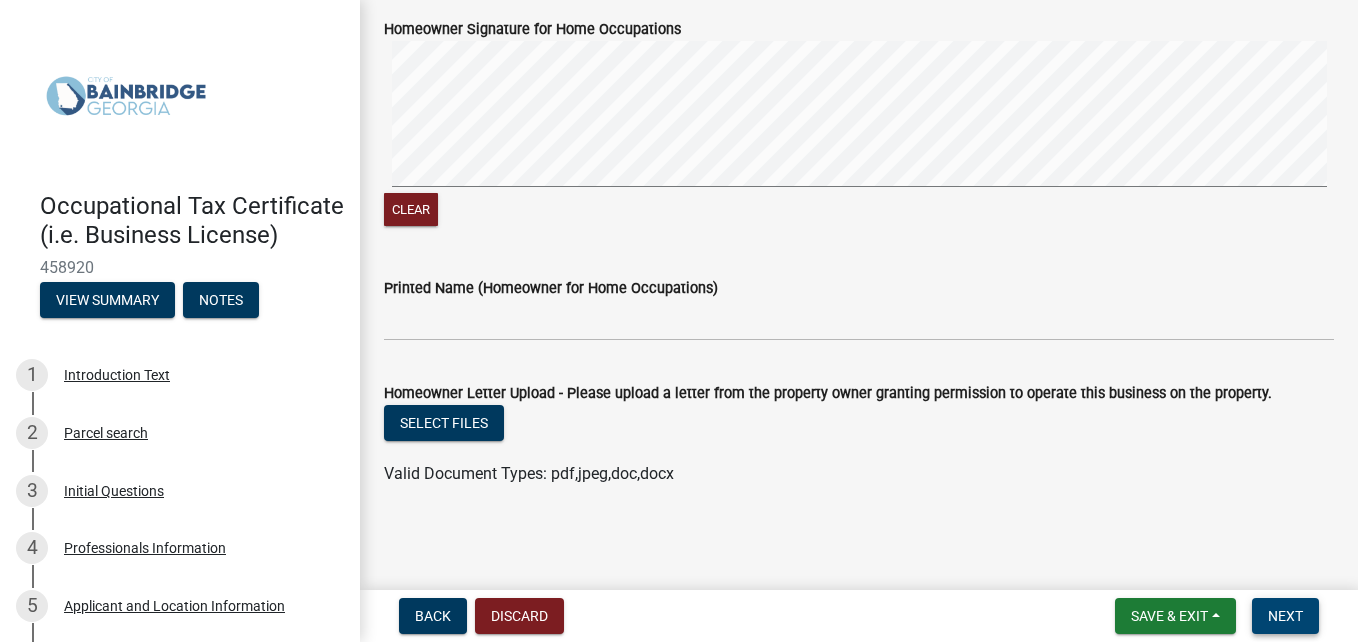 type on "[FIRST] [LAST]" 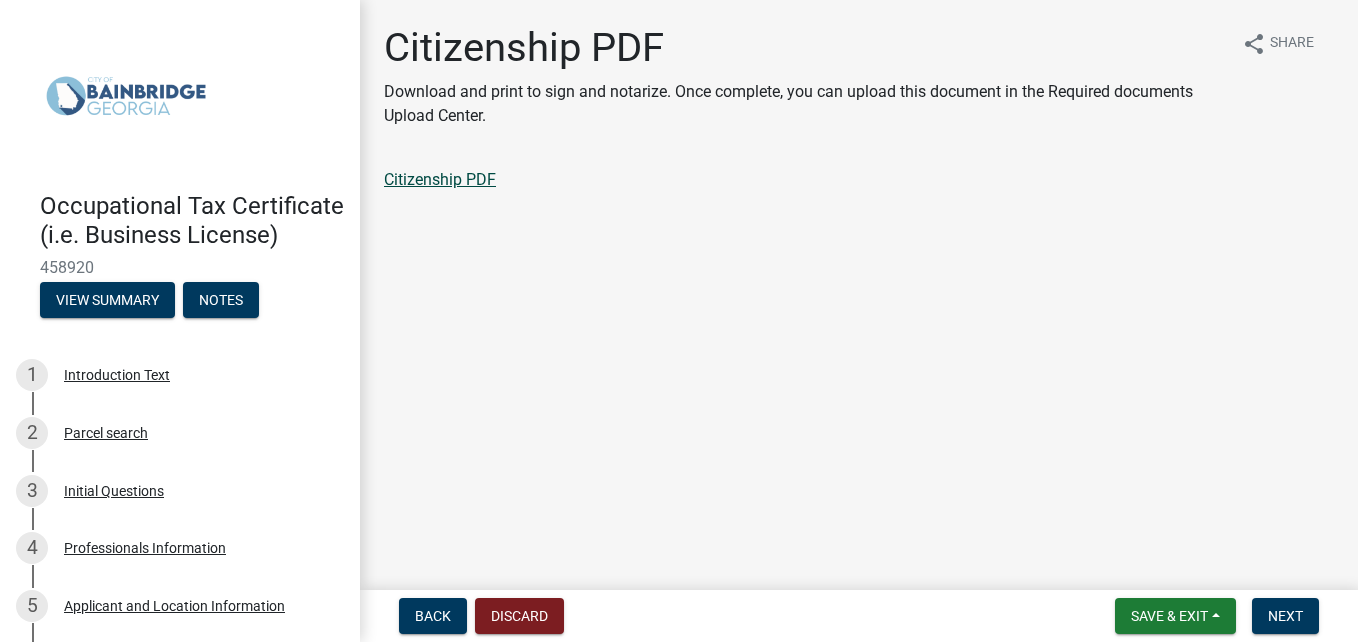 click on "Citizenship PDF" 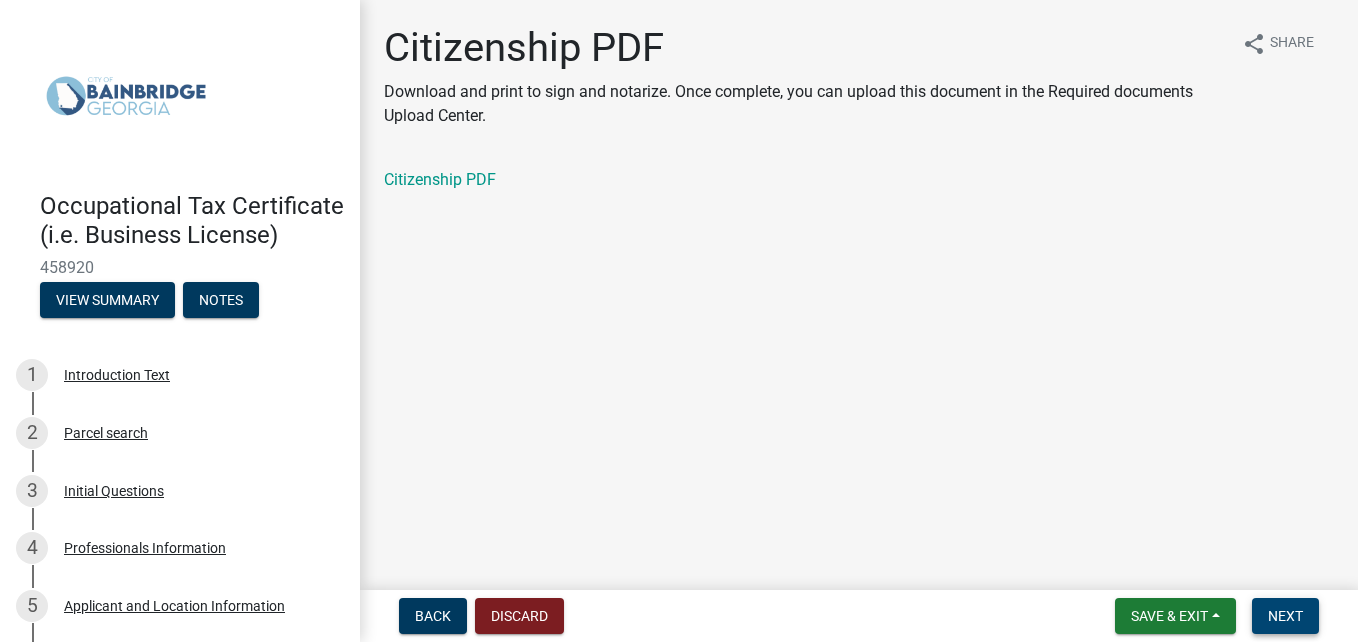 click on "Next" at bounding box center [1285, 616] 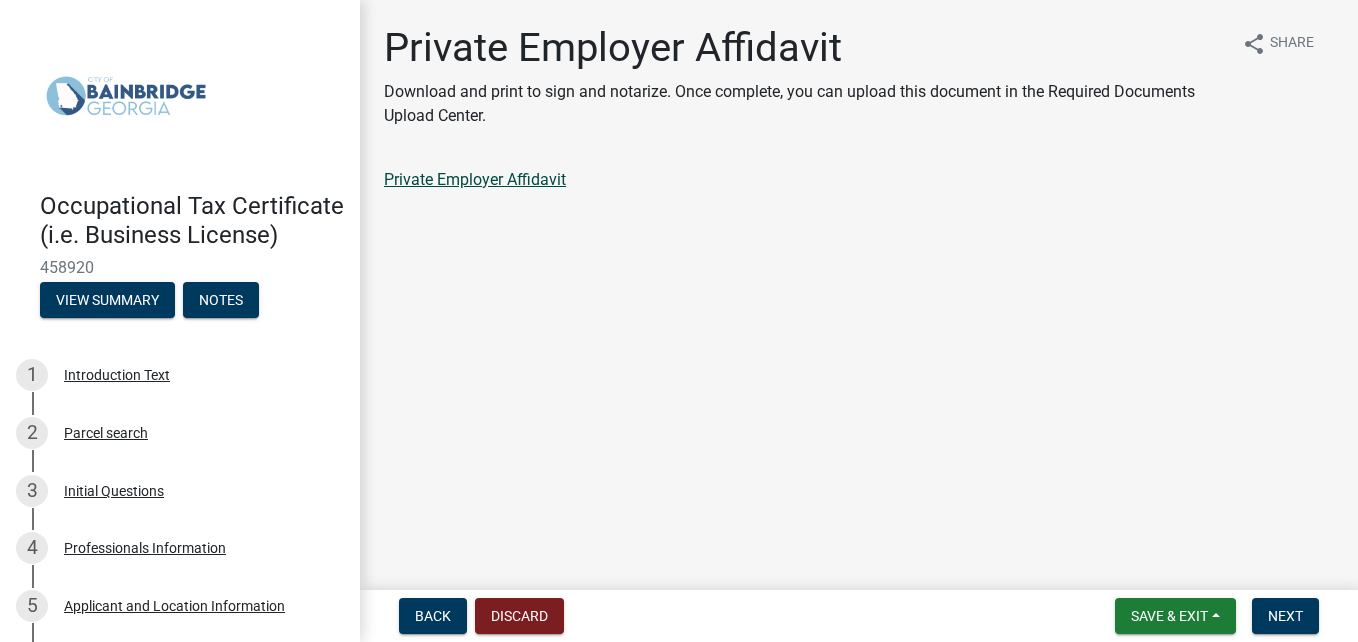 click on "Private Employer Affidavit" 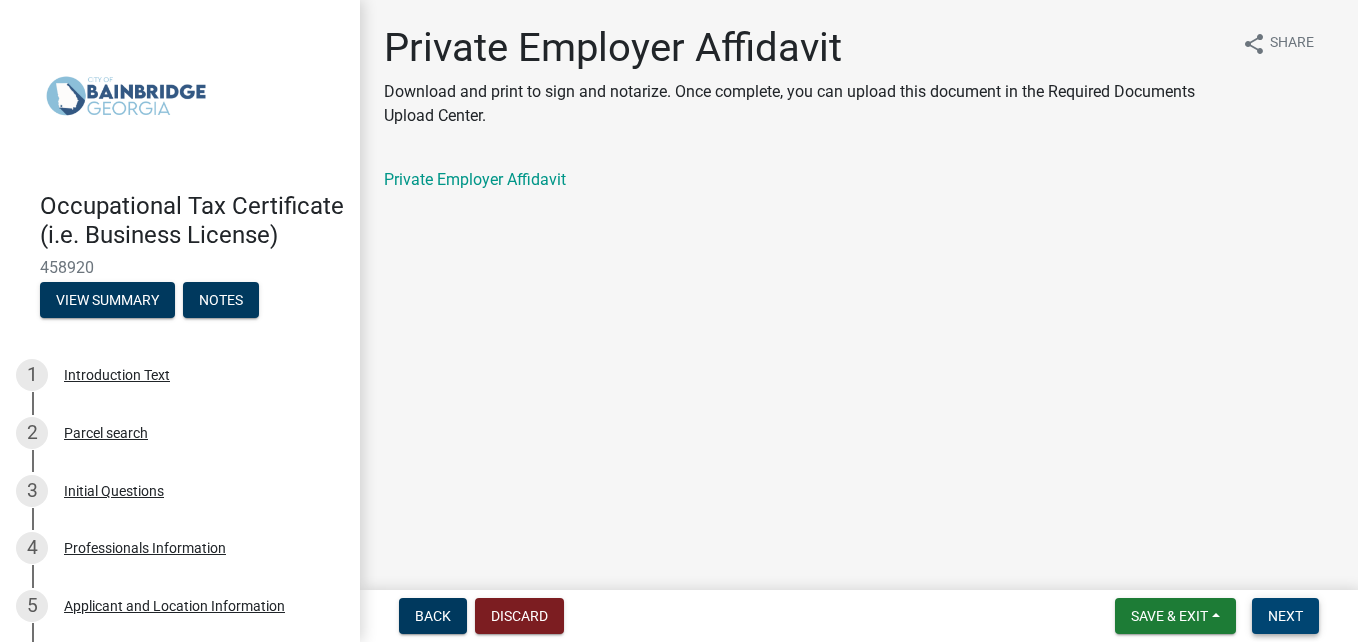 click on "Next" at bounding box center [1285, 616] 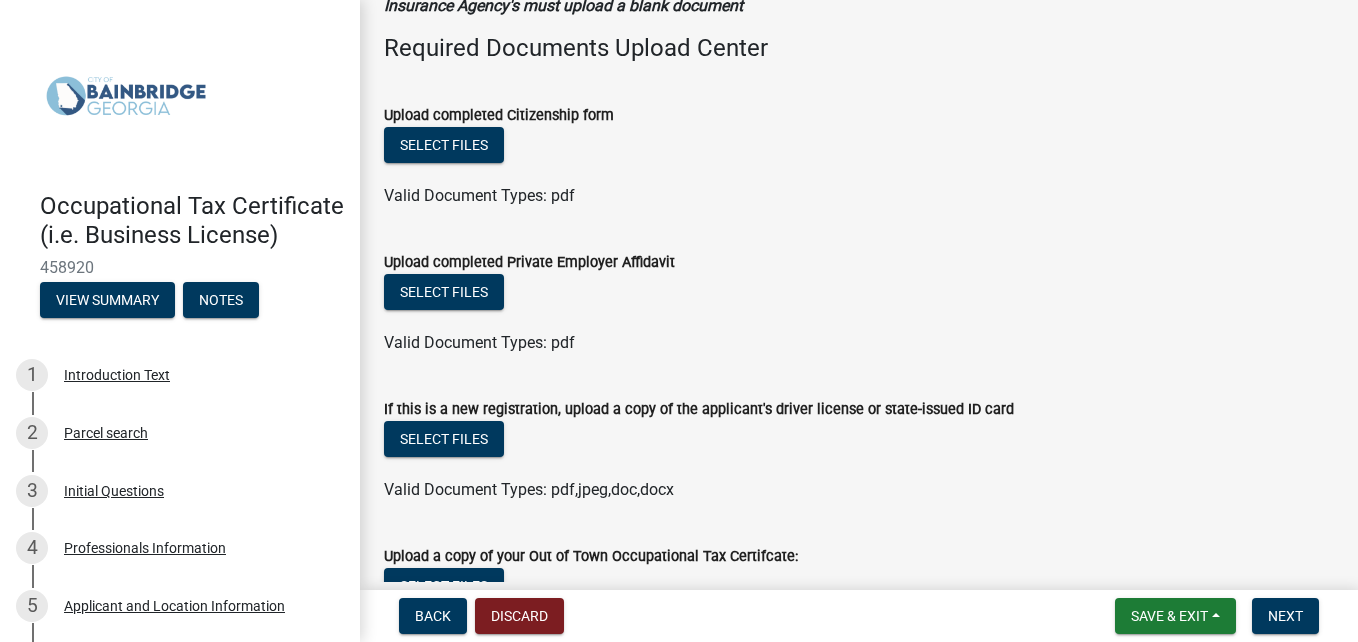 scroll, scrollTop: 300, scrollLeft: 0, axis: vertical 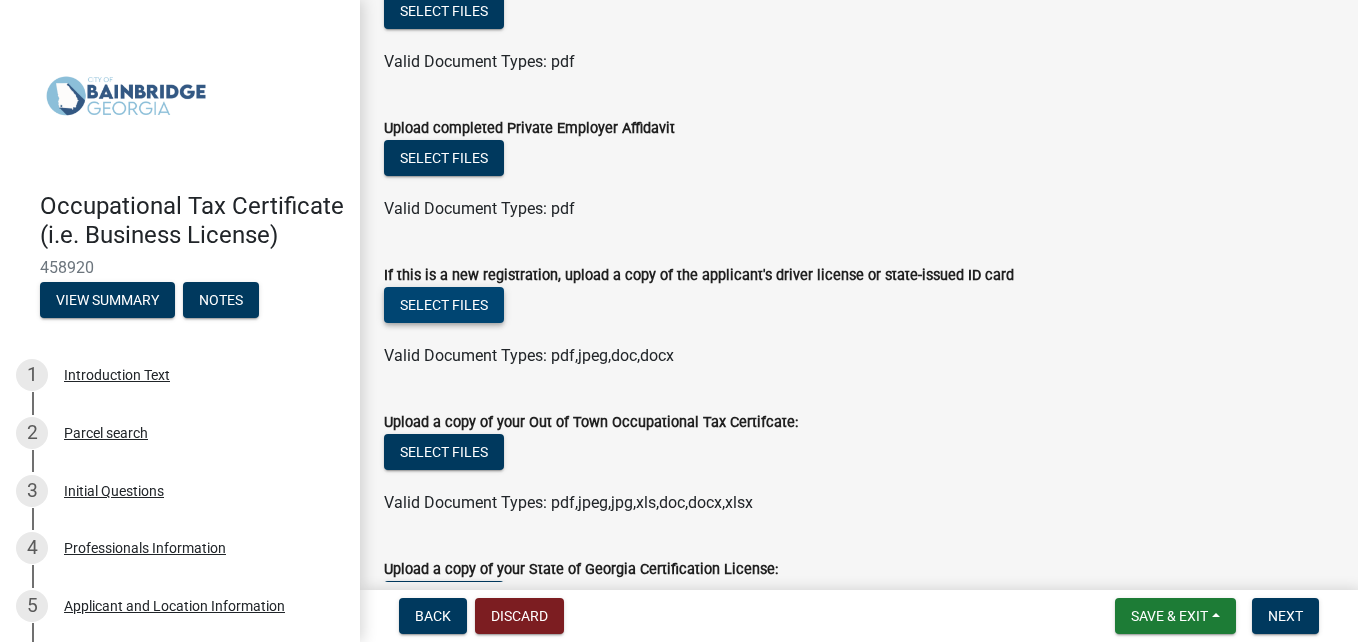 click on "Select files" 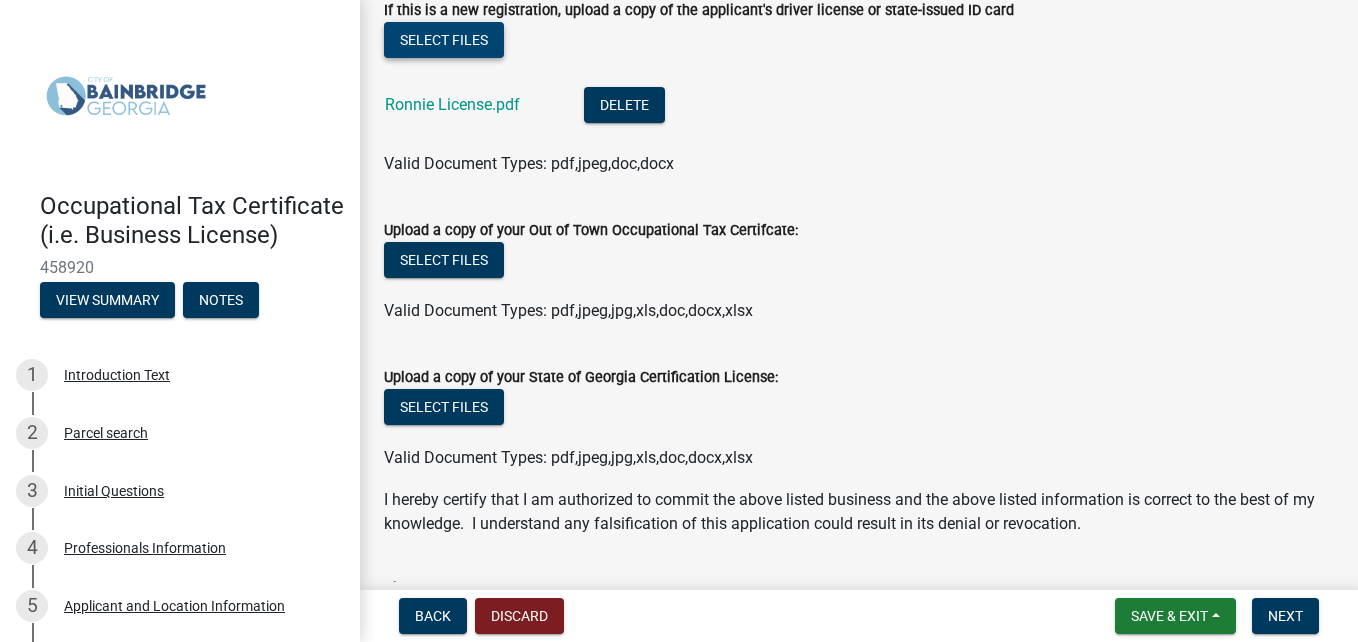 scroll, scrollTop: 600, scrollLeft: 0, axis: vertical 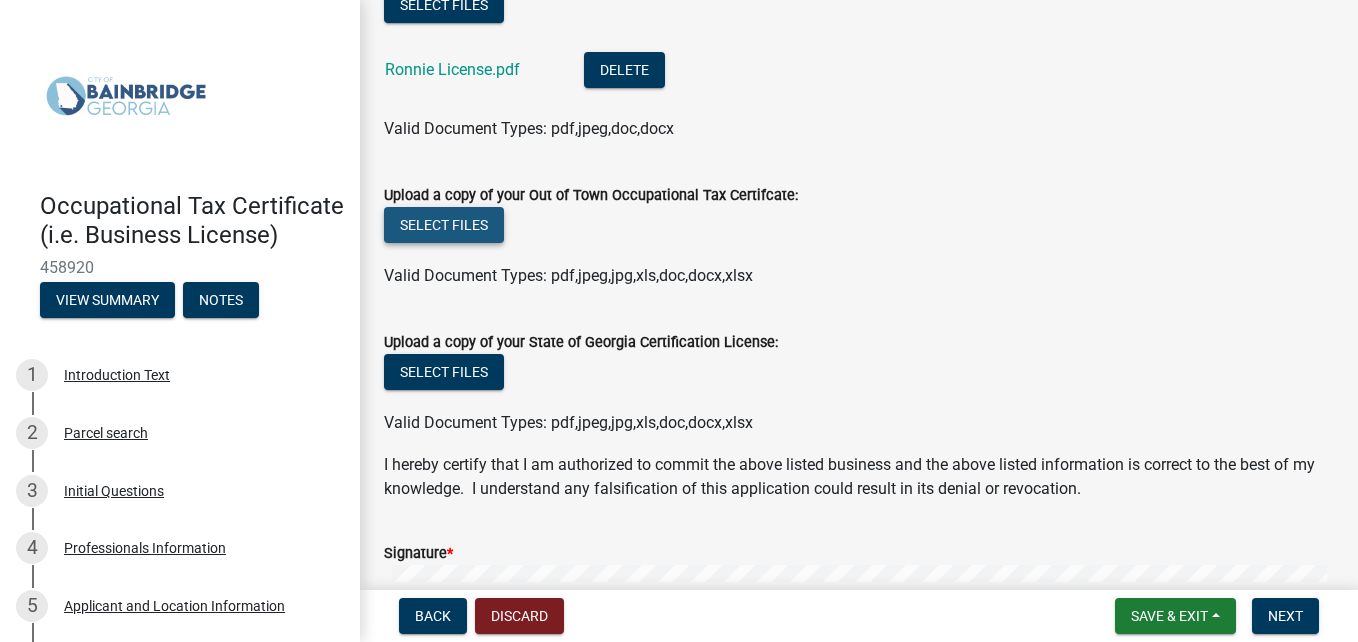 click on "Select files" 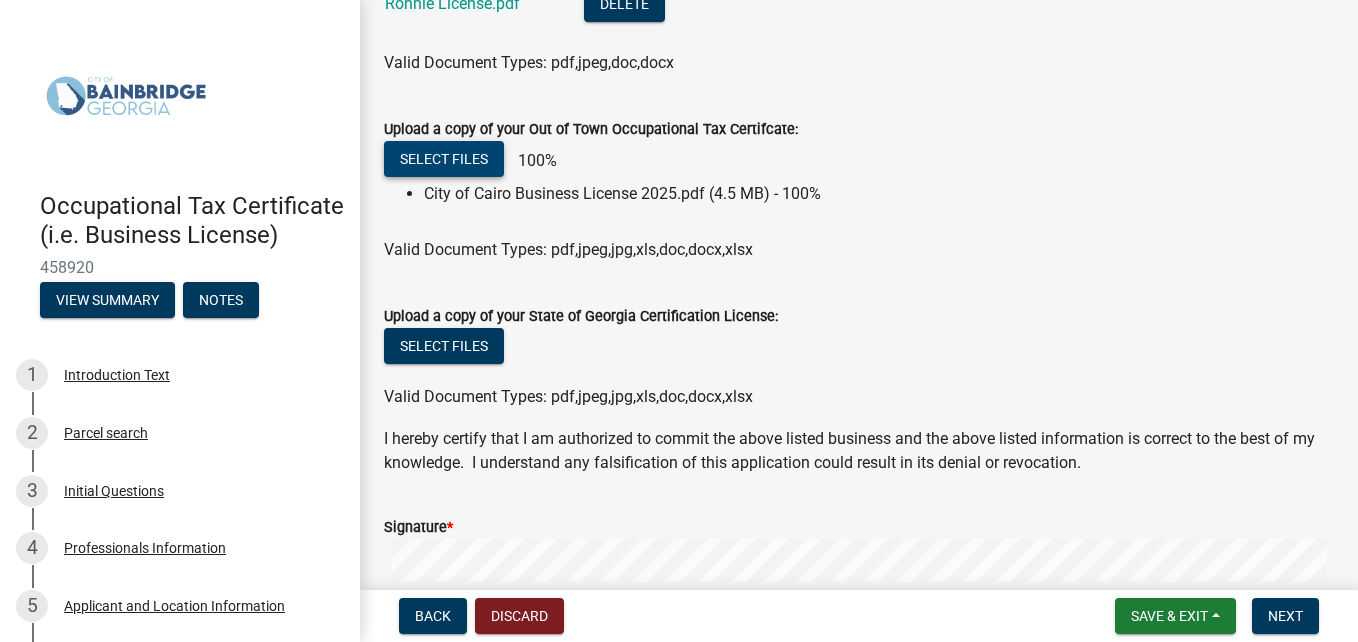 scroll, scrollTop: 700, scrollLeft: 0, axis: vertical 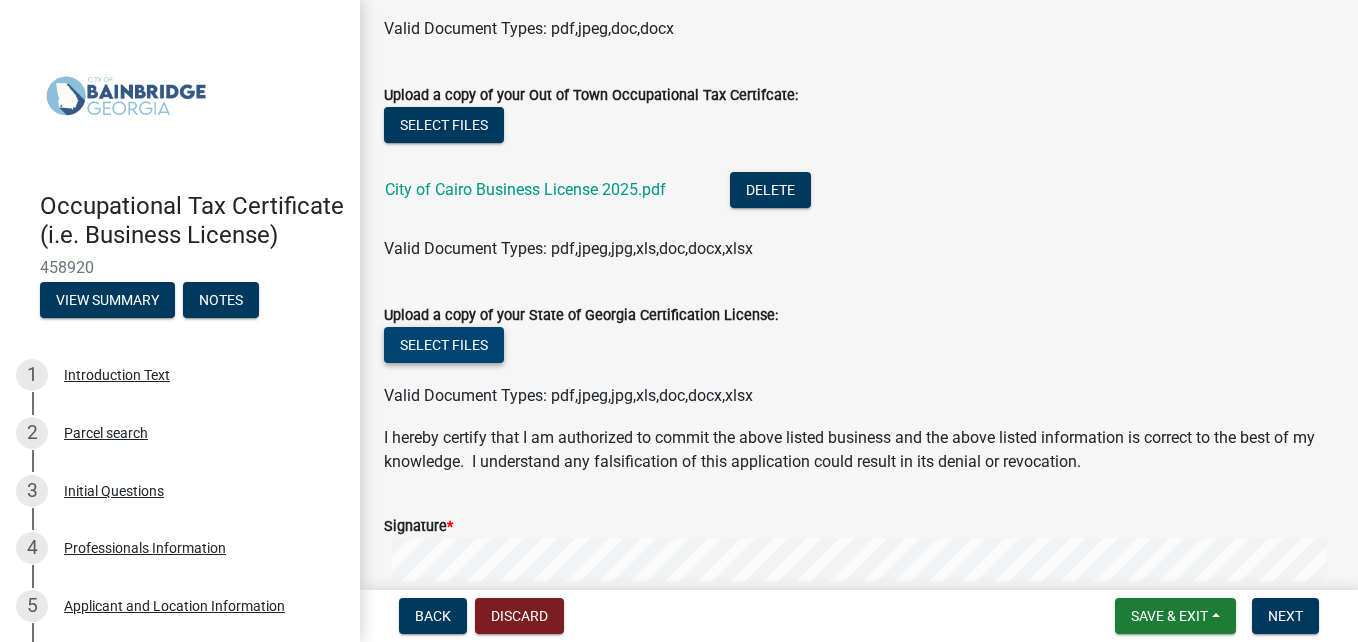 click on "Select files" 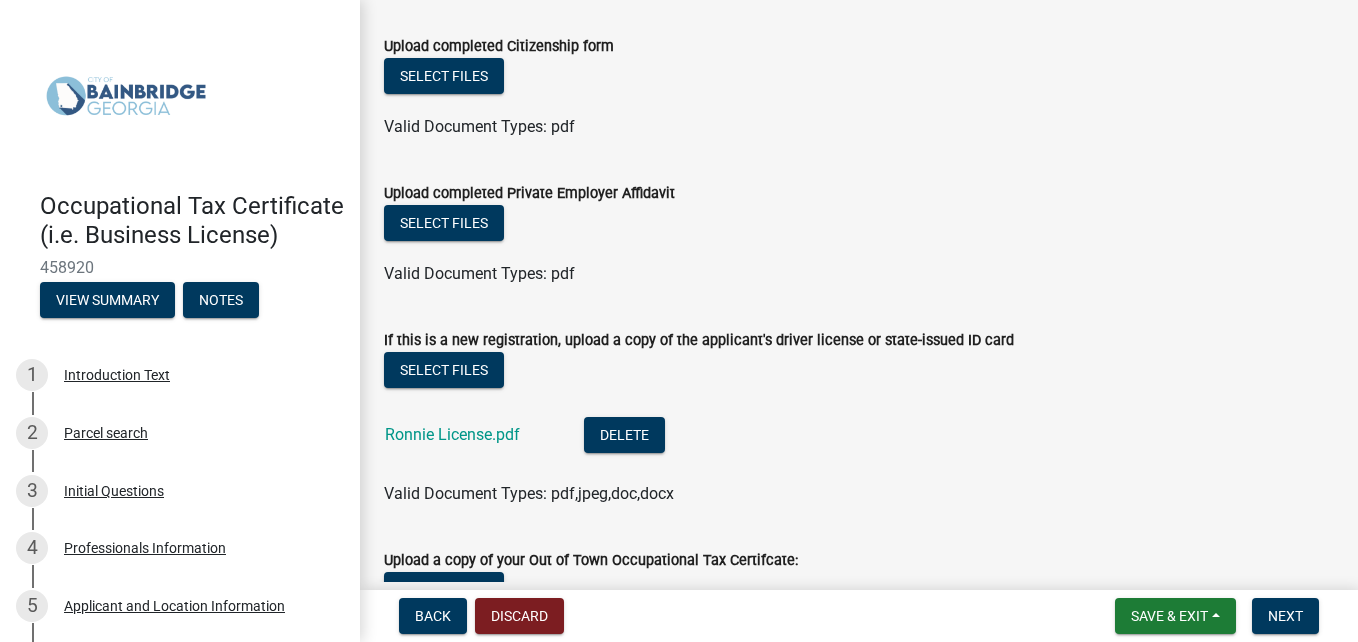 scroll, scrollTop: 200, scrollLeft: 0, axis: vertical 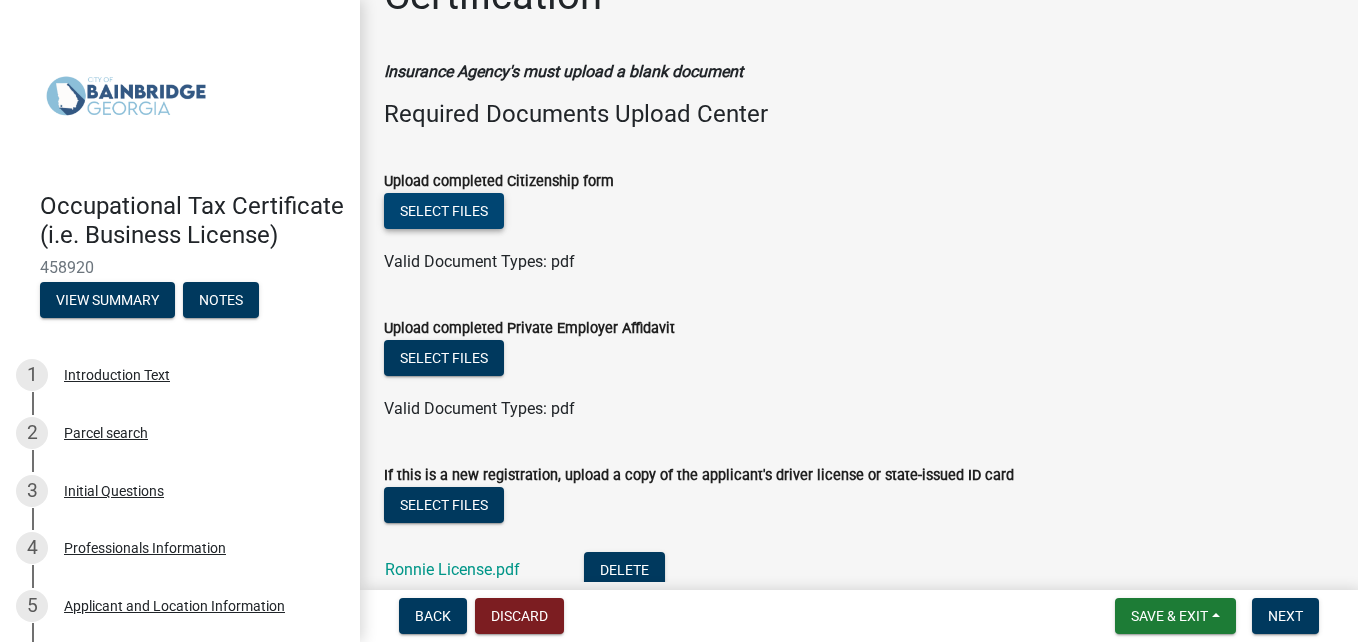 click on "Select files" 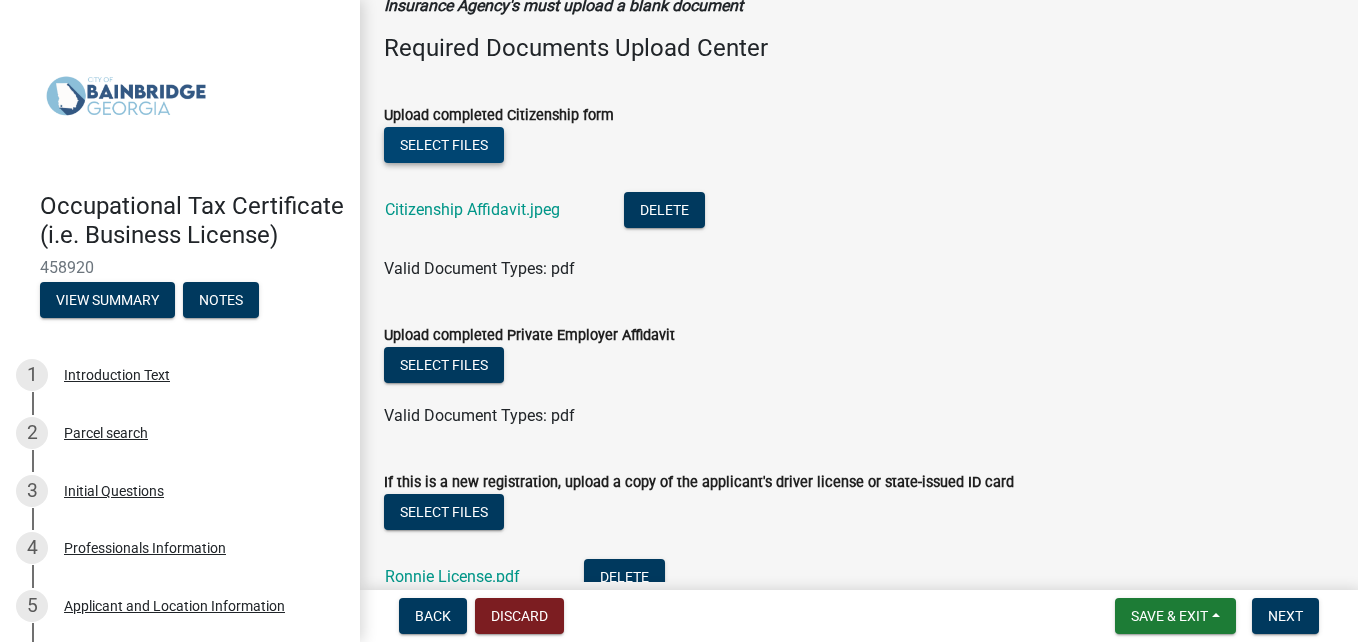 scroll, scrollTop: 200, scrollLeft: 0, axis: vertical 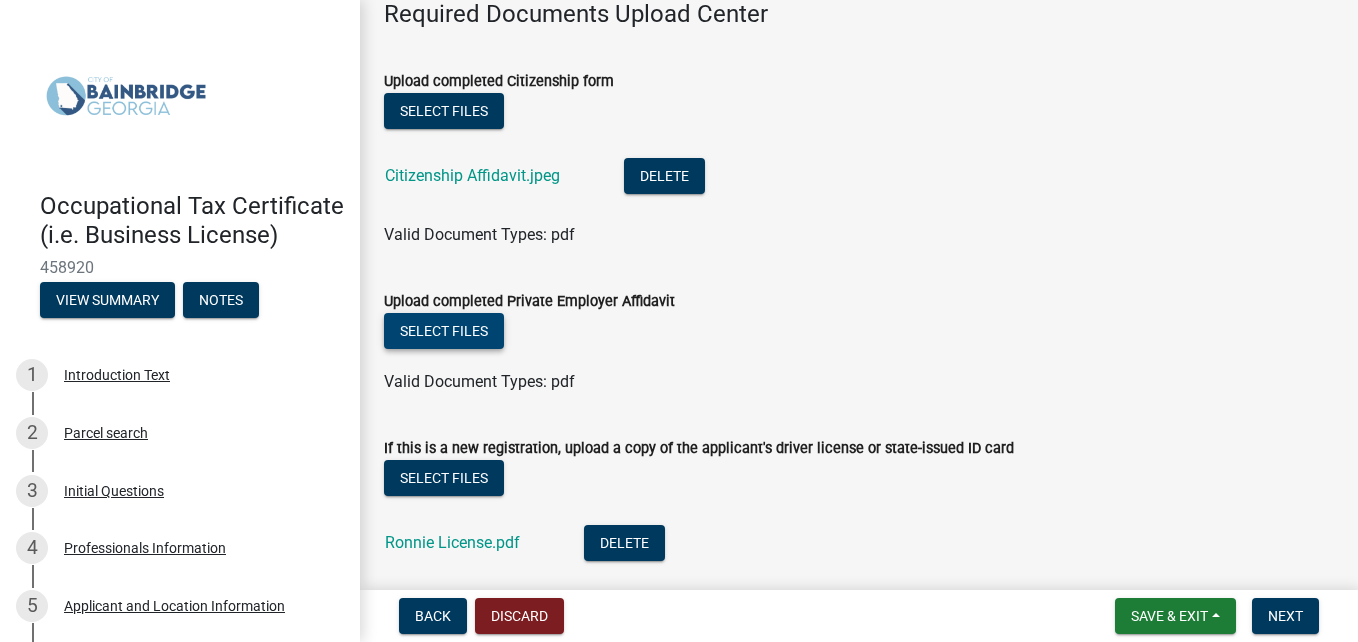 click on "Select files" 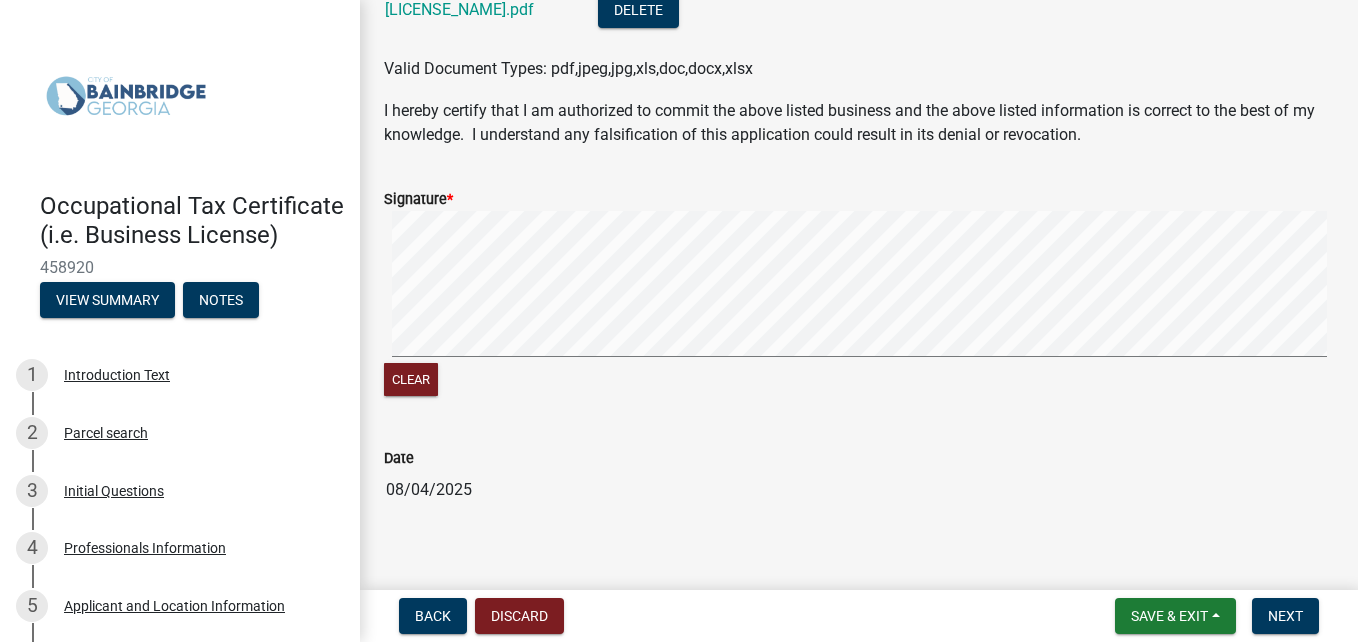 scroll, scrollTop: 1268, scrollLeft: 0, axis: vertical 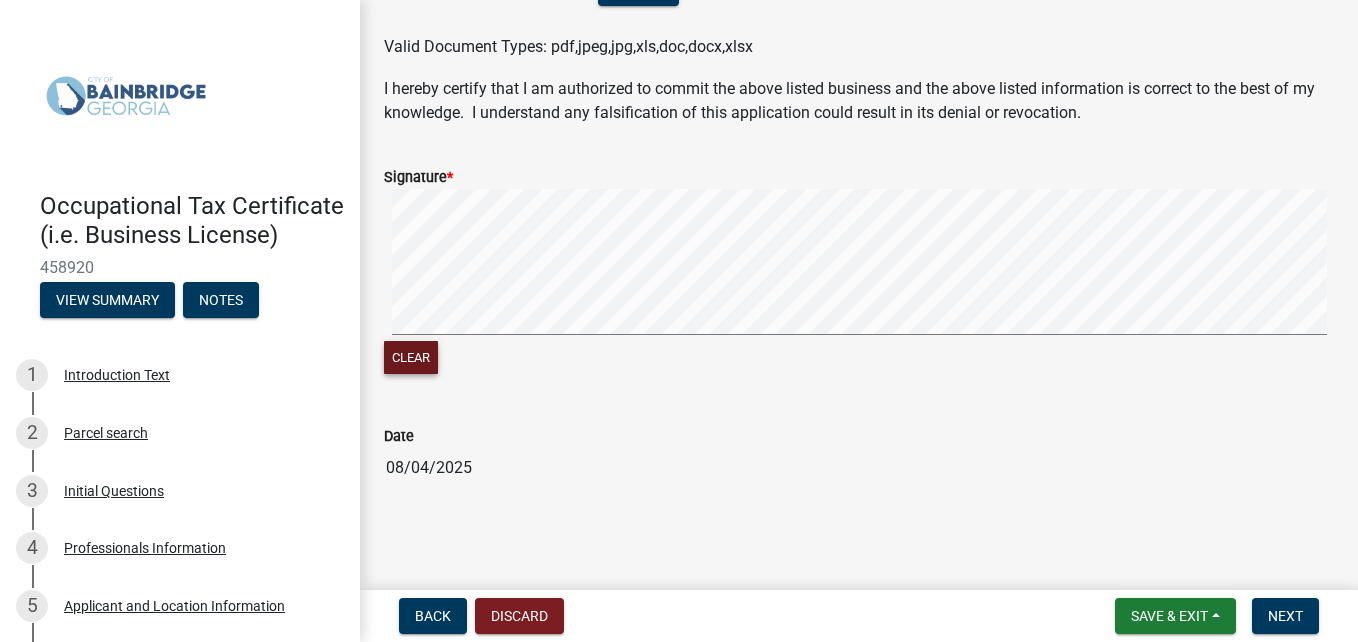 click on "Clear" 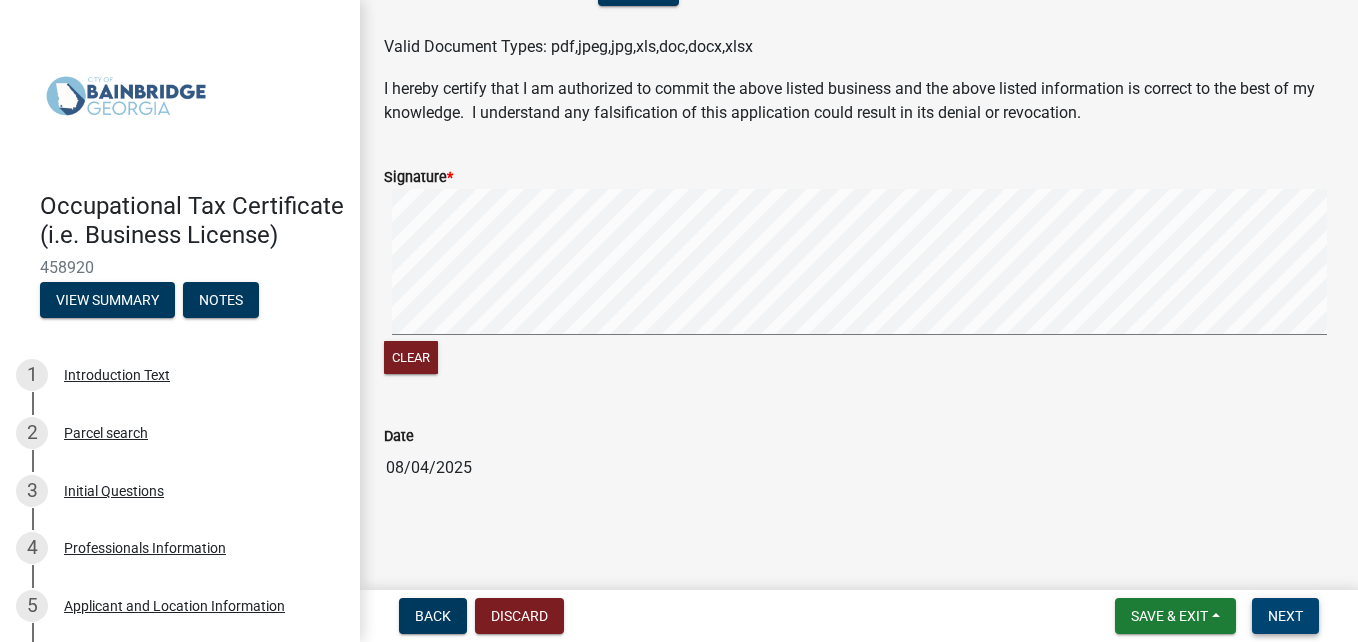 click on "Next" at bounding box center (1285, 616) 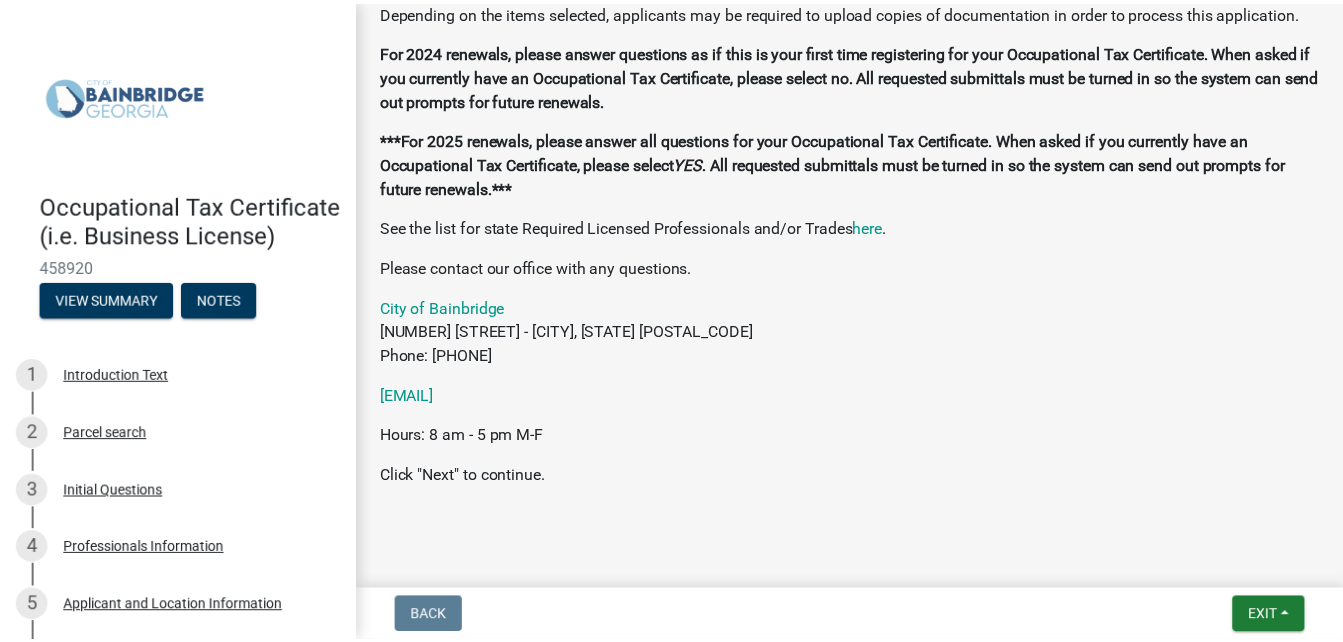 scroll, scrollTop: 479, scrollLeft: 0, axis: vertical 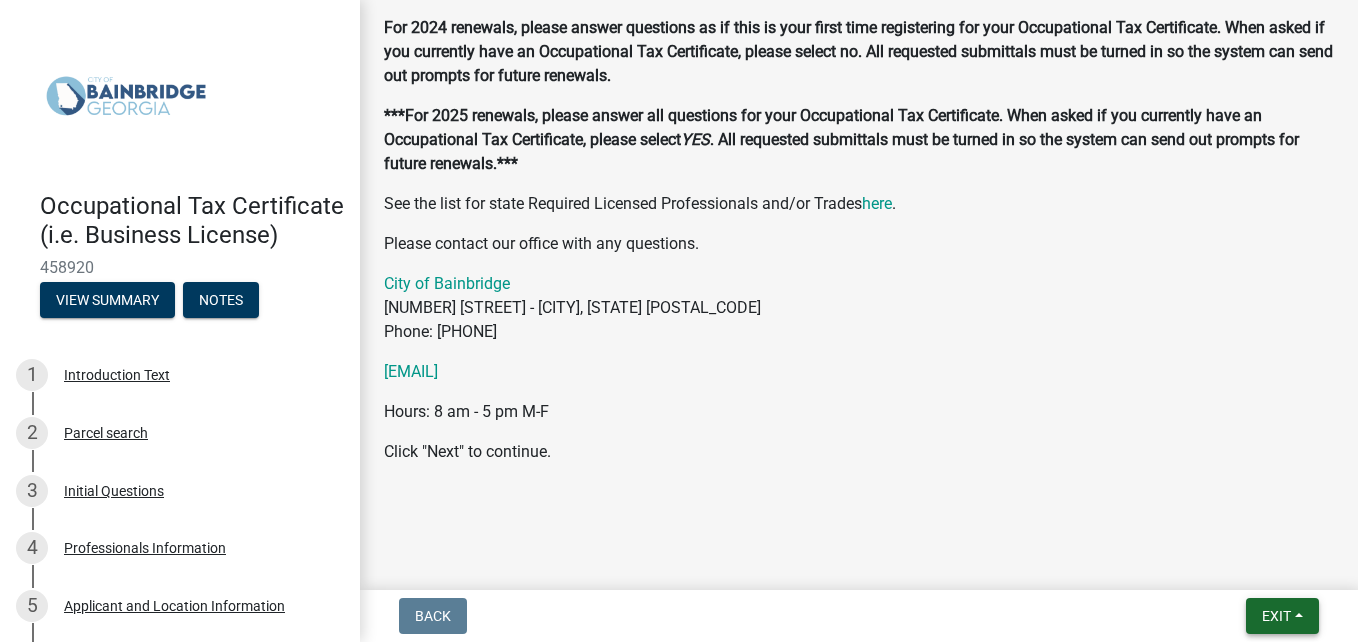 click on "Exit" at bounding box center [1276, 616] 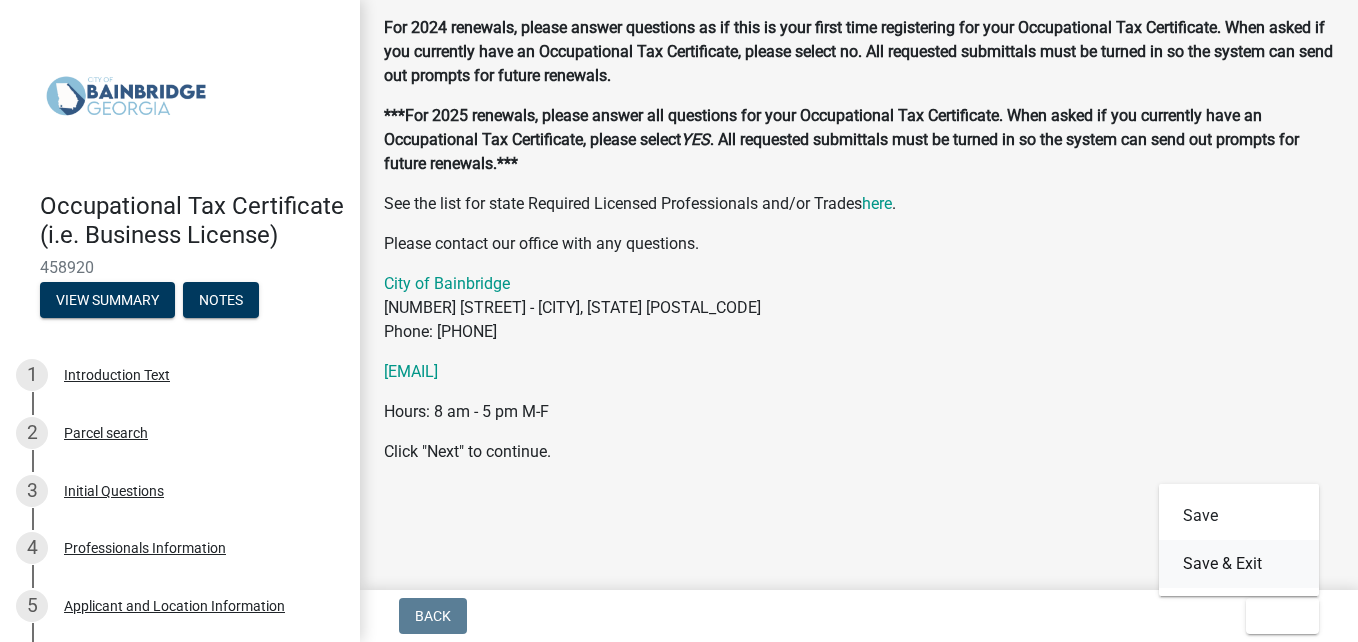 click on "Save & Exit" at bounding box center (1239, 564) 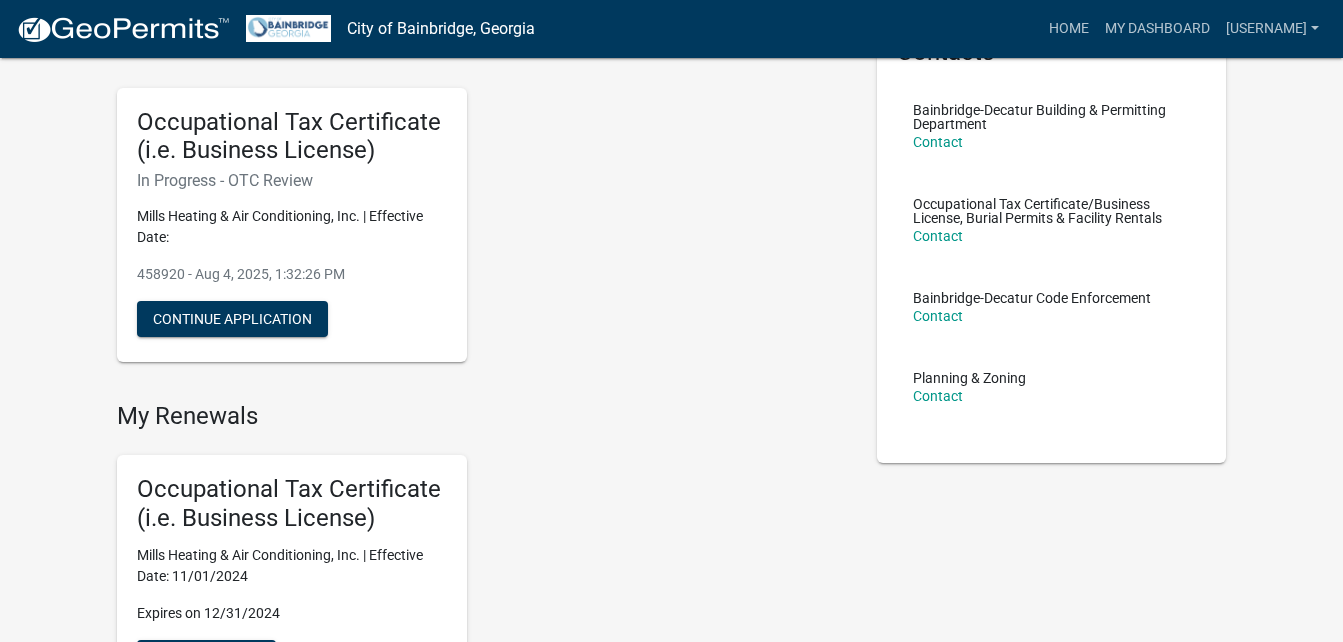 scroll, scrollTop: 0, scrollLeft: 0, axis: both 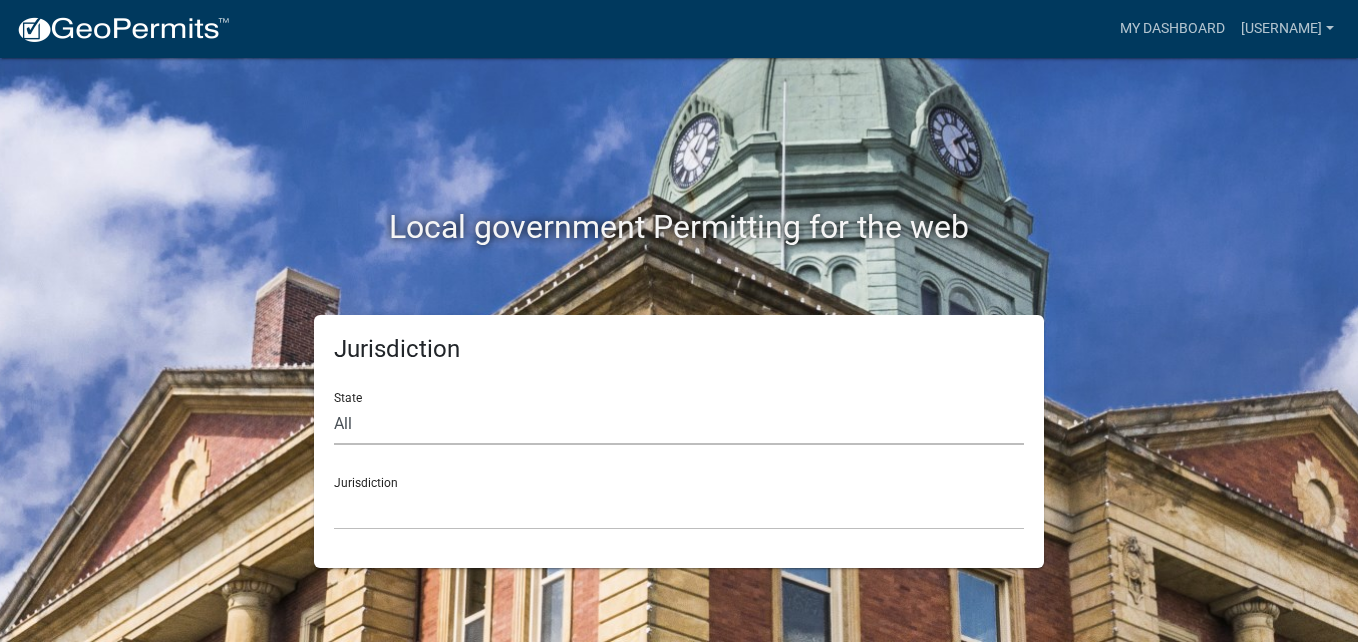 click on "All  Colorado   Georgia   Indiana   Iowa   Kansas   Minnesota   Ohio   South Carolina   Wisconsin" 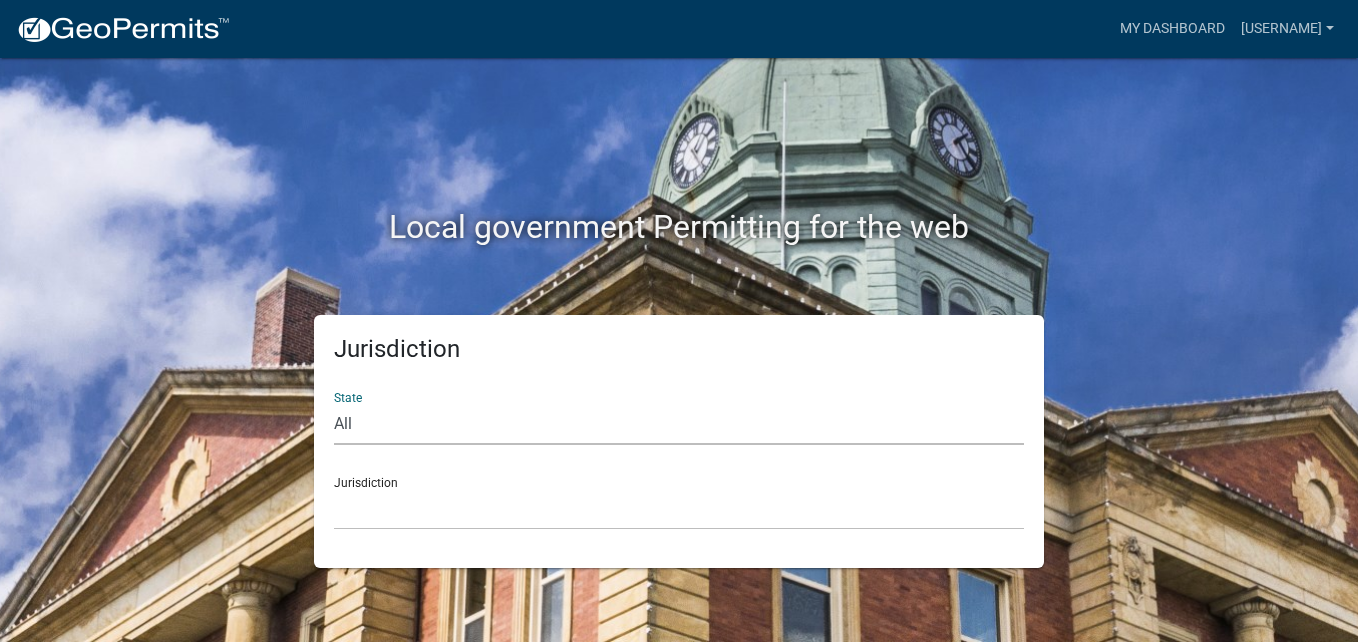 select on "Georgia" 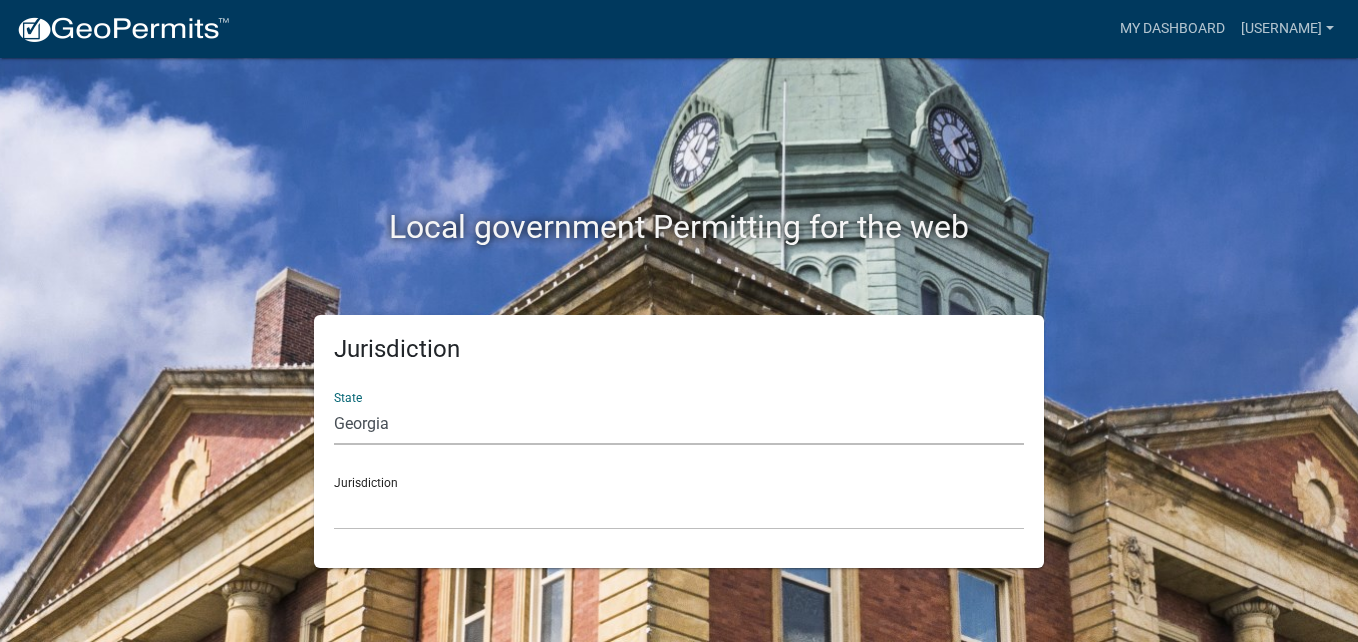 click on "All  Colorado   Georgia   Indiana   Iowa   Kansas   Minnesota   Ohio   South Carolina   Wisconsin" 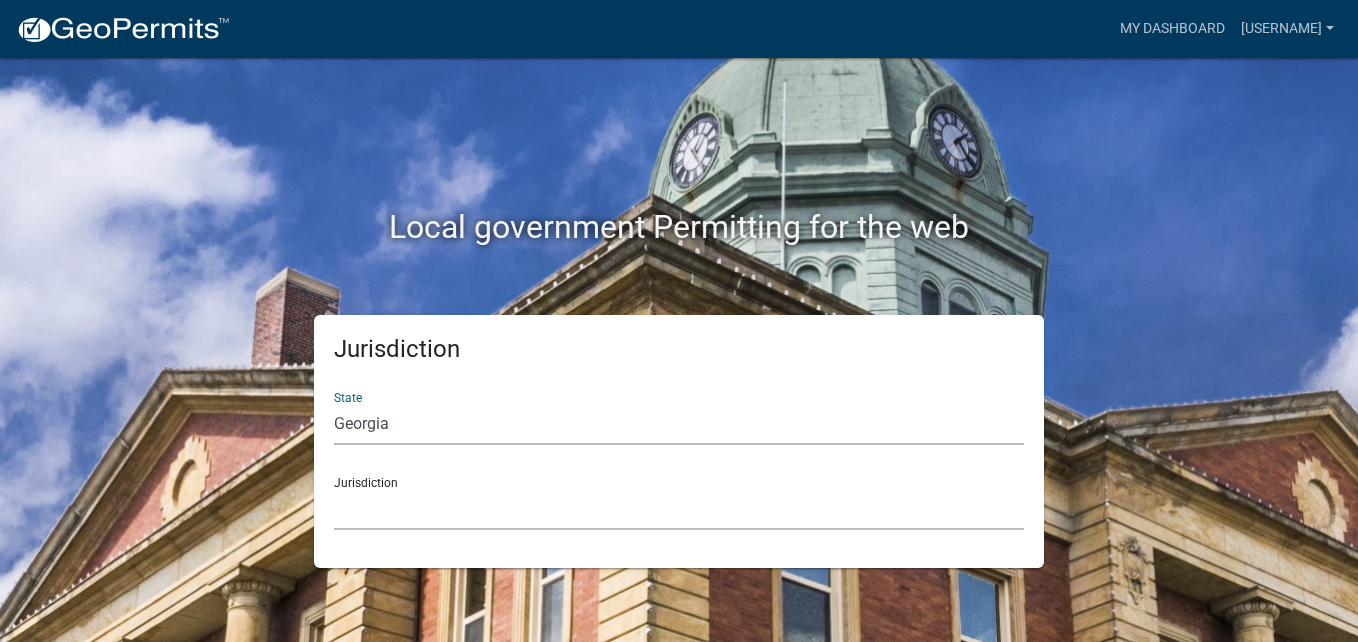 click on "City of [CITY], [STATE] [COUNTY], [STATE], [STATE], [STATE], [STATE], [STATE], [STATE], [STATE], [STATE]" 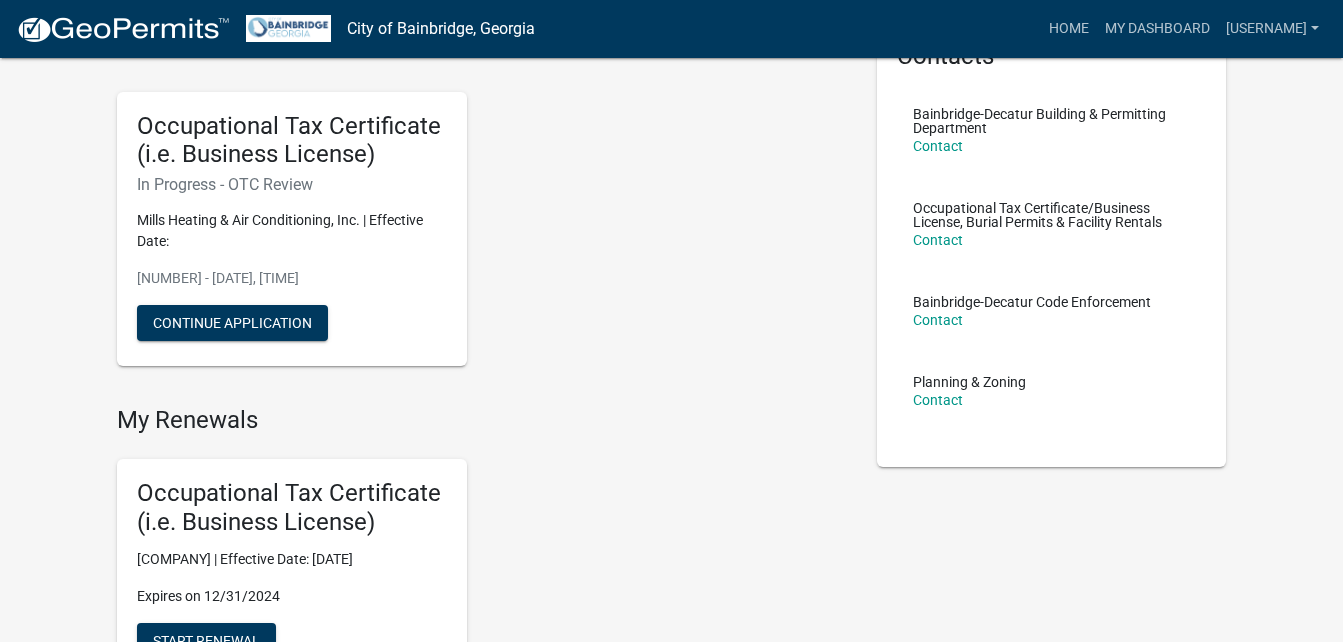 scroll, scrollTop: 0, scrollLeft: 0, axis: both 